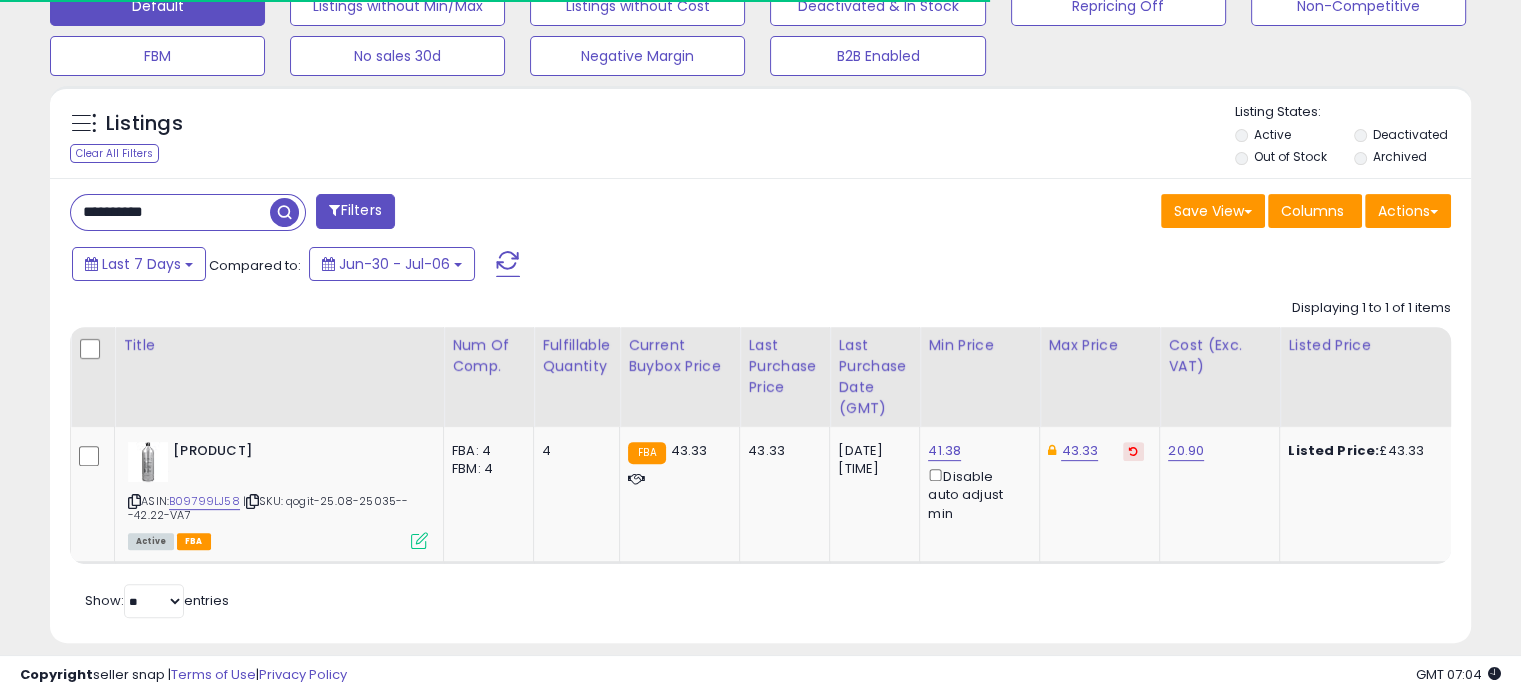 scroll, scrollTop: 644, scrollLeft: 0, axis: vertical 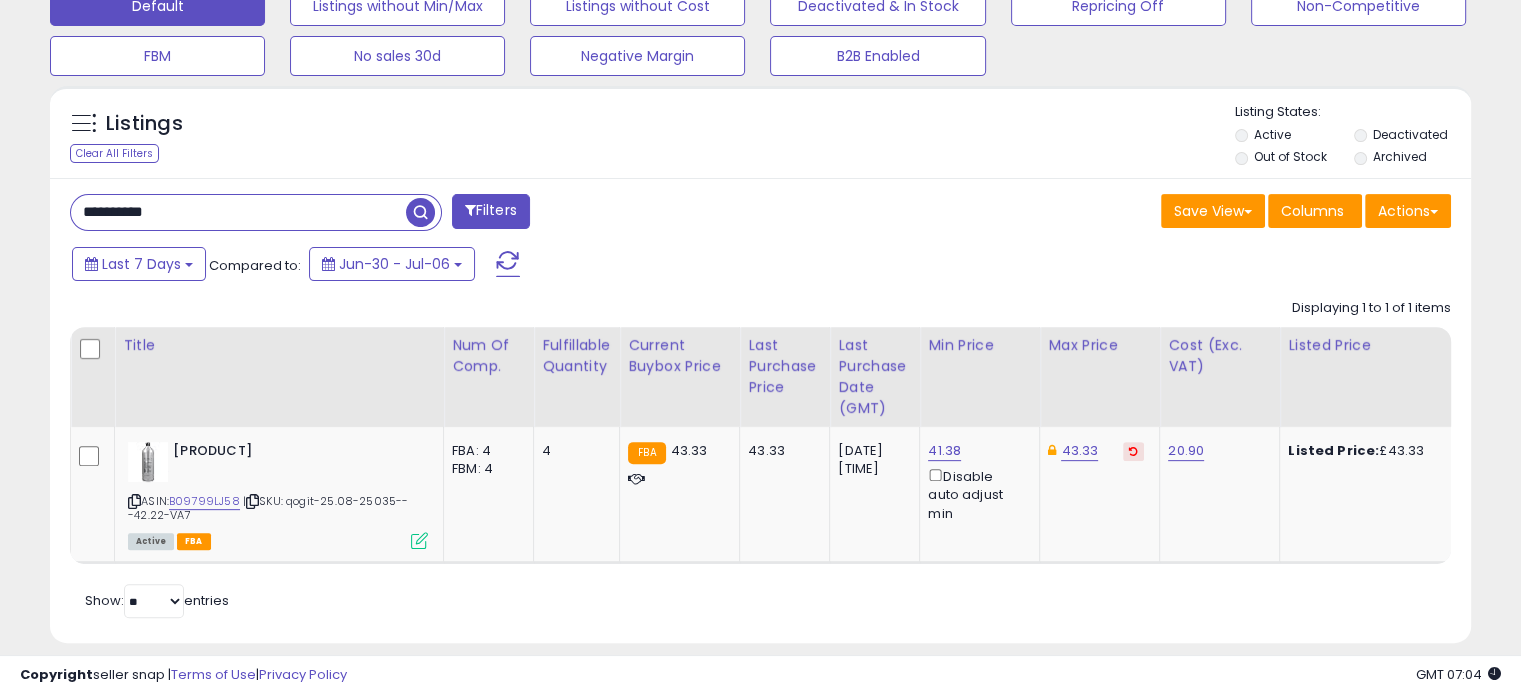 click on "**********" at bounding box center (238, 212) 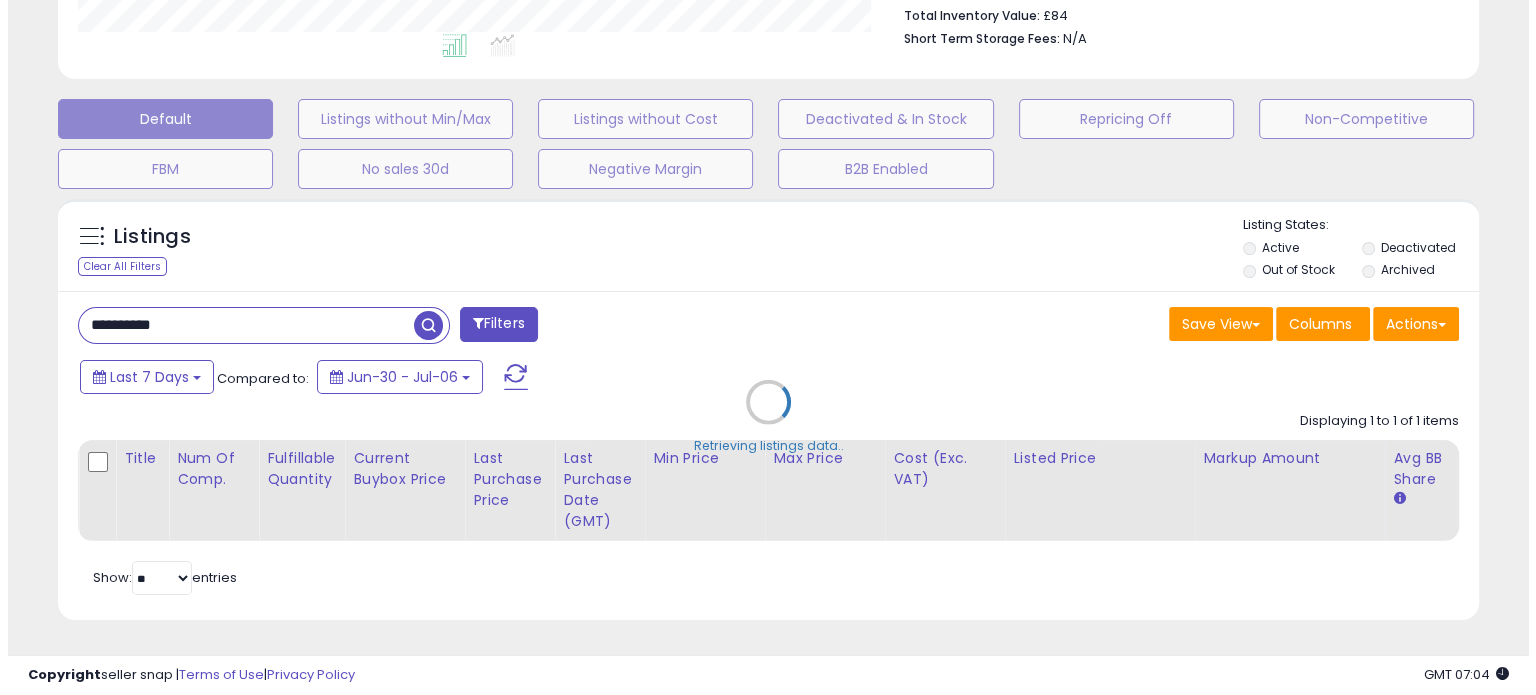 scroll, scrollTop: 544, scrollLeft: 0, axis: vertical 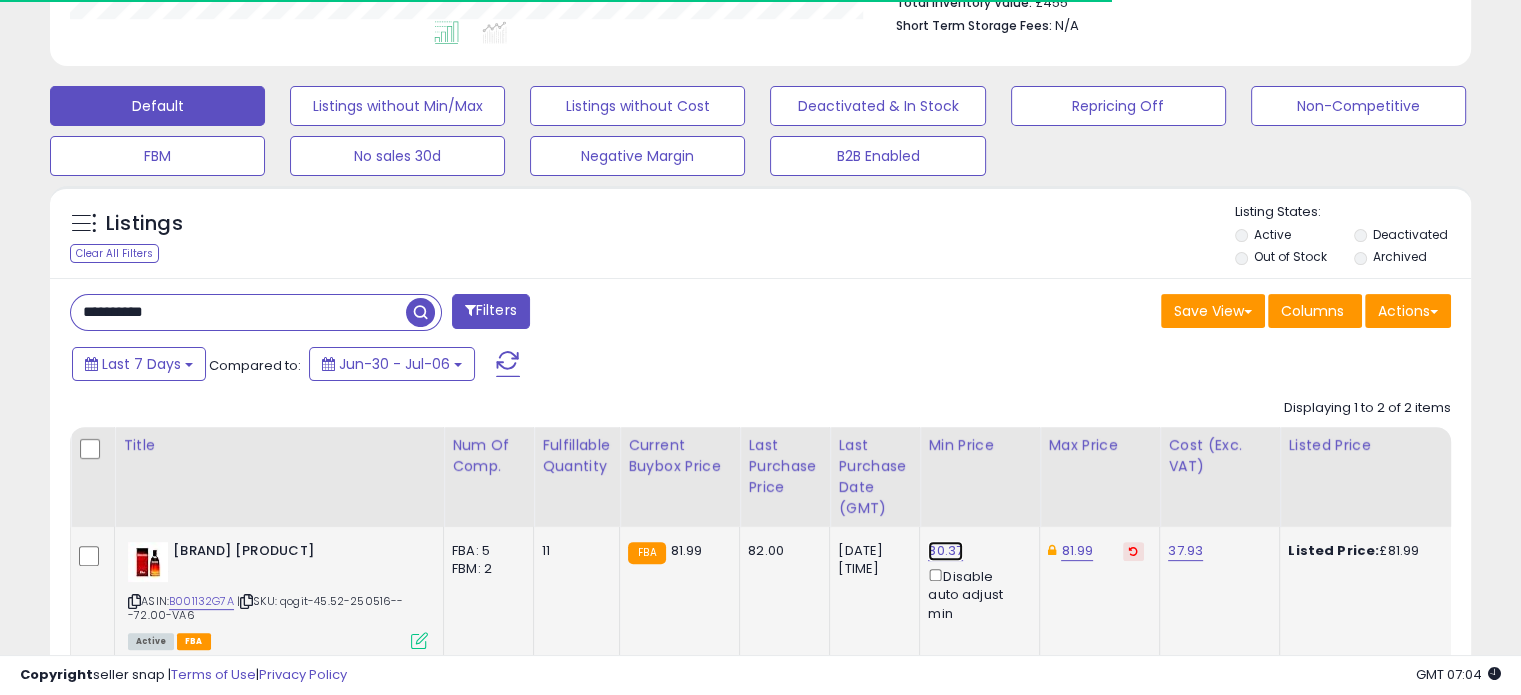click on "80.37" at bounding box center (945, 551) 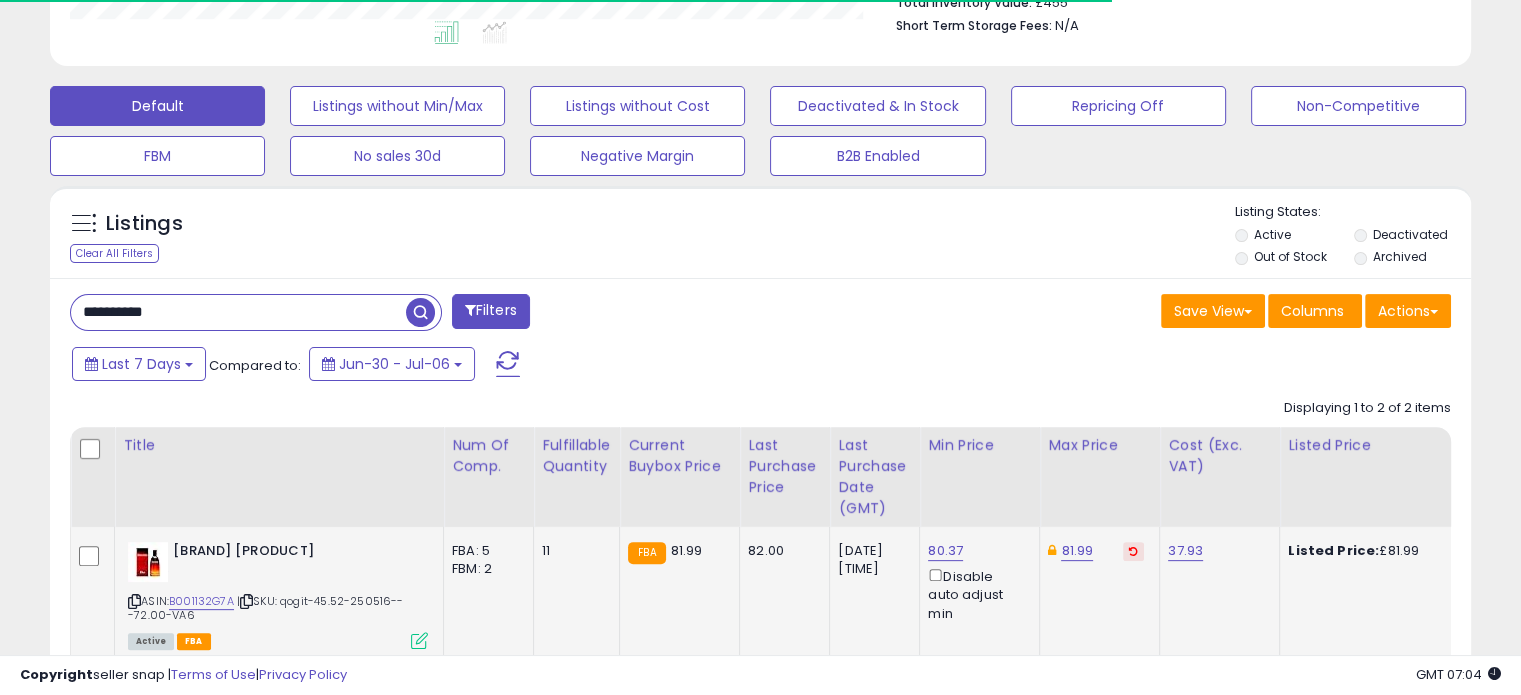 scroll, scrollTop: 999589, scrollLeft: 999176, axis: both 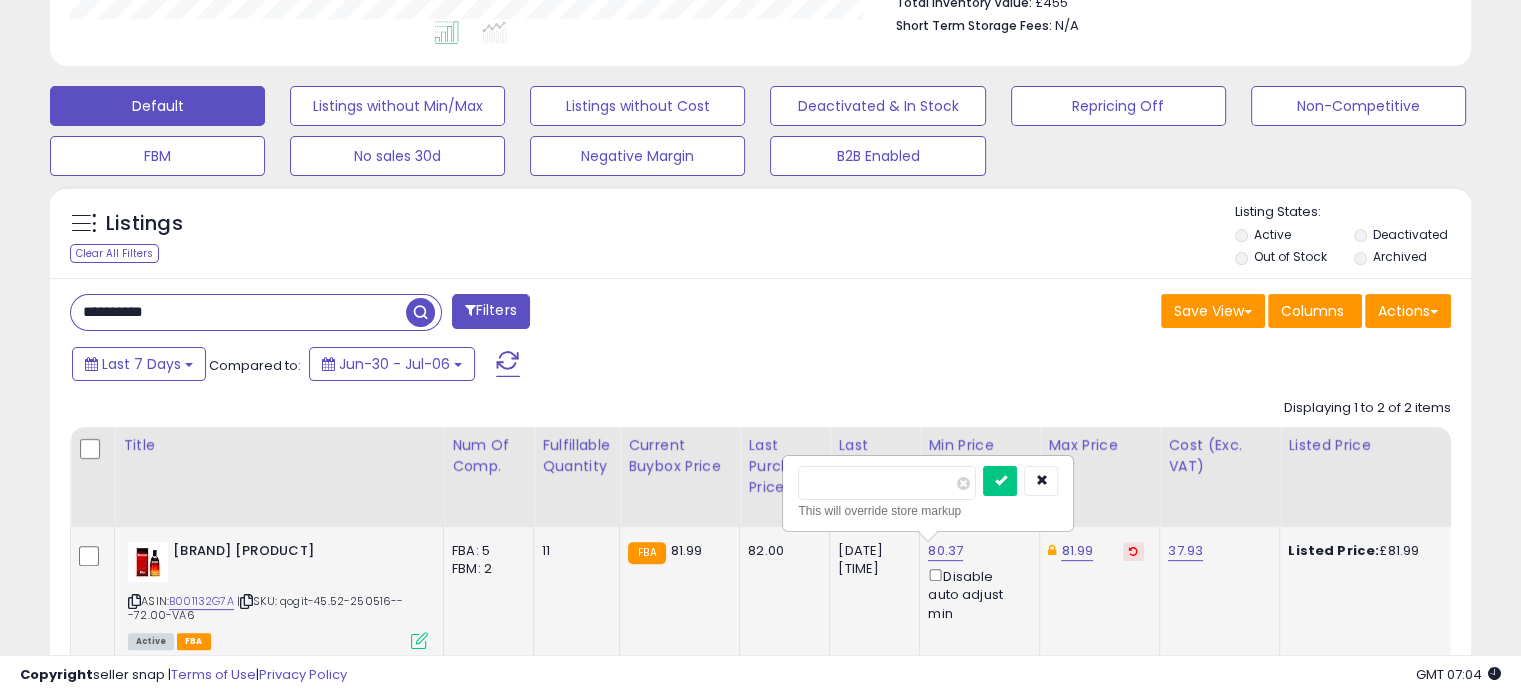 drag, startPoint x: 860, startPoint y: 476, endPoint x: 796, endPoint y: 484, distance: 64.49806 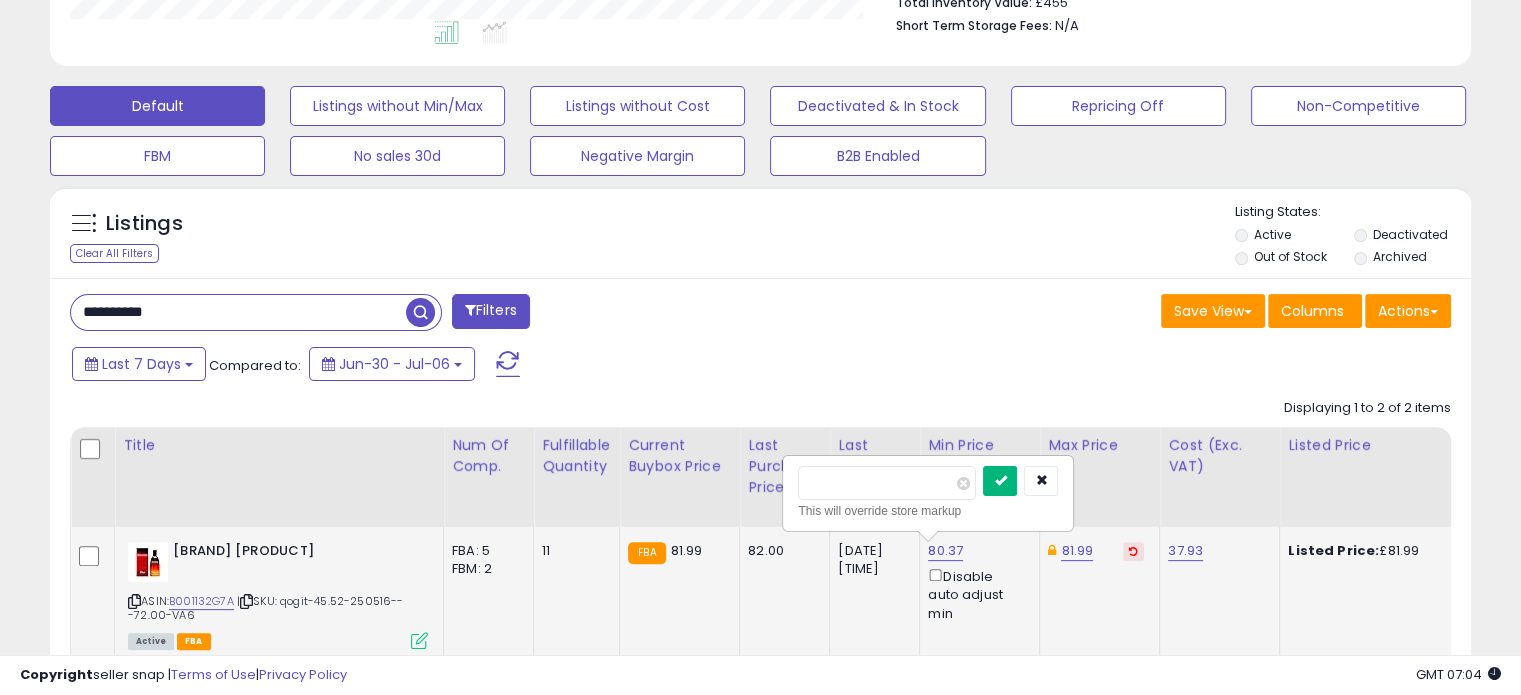 type on "*****" 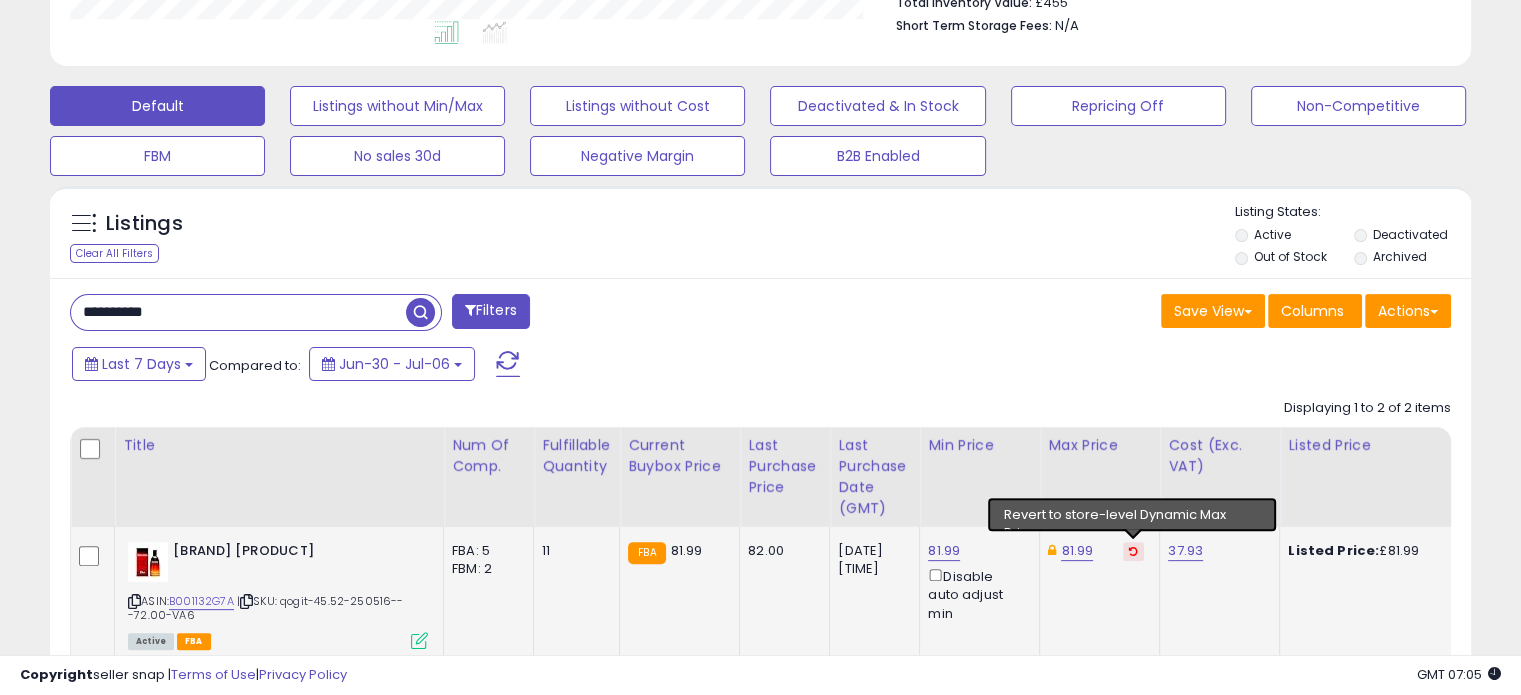 click at bounding box center [1133, 551] 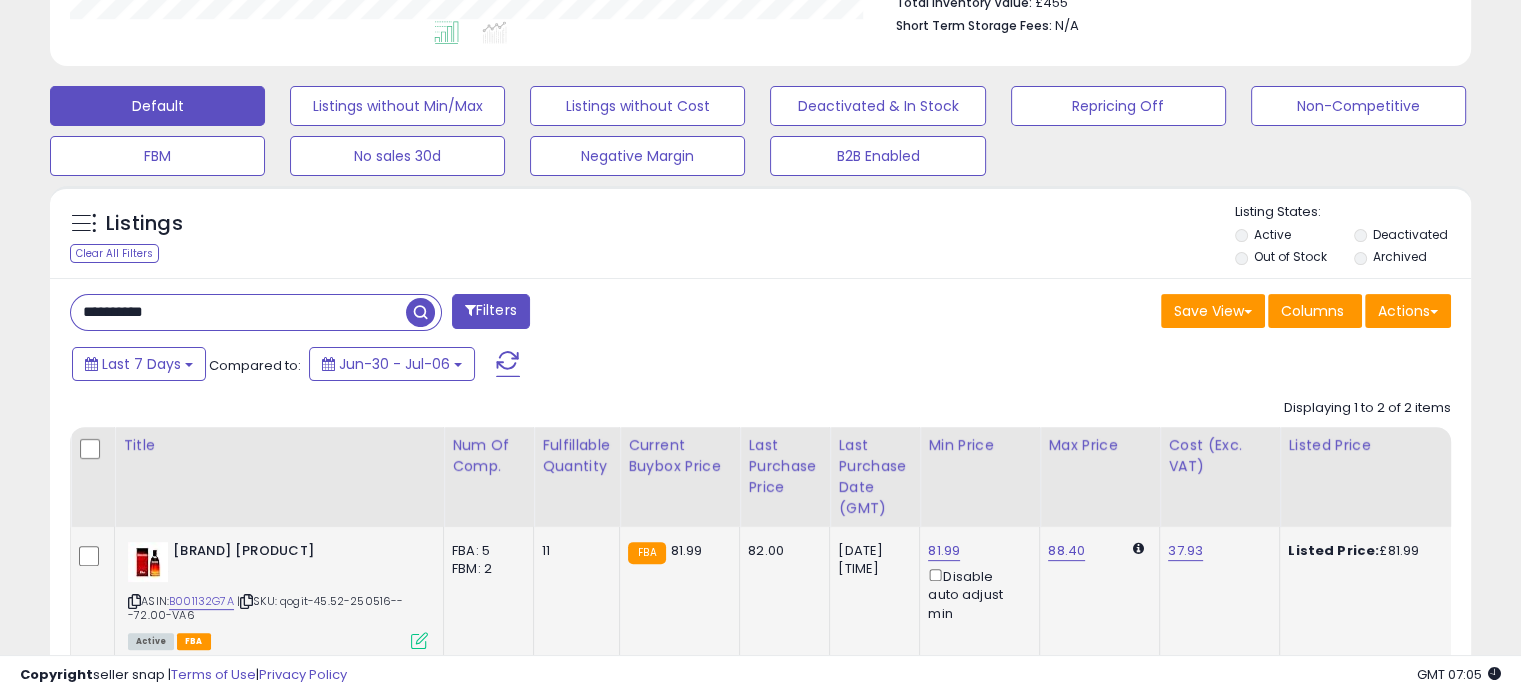 click on "**********" at bounding box center [238, 312] 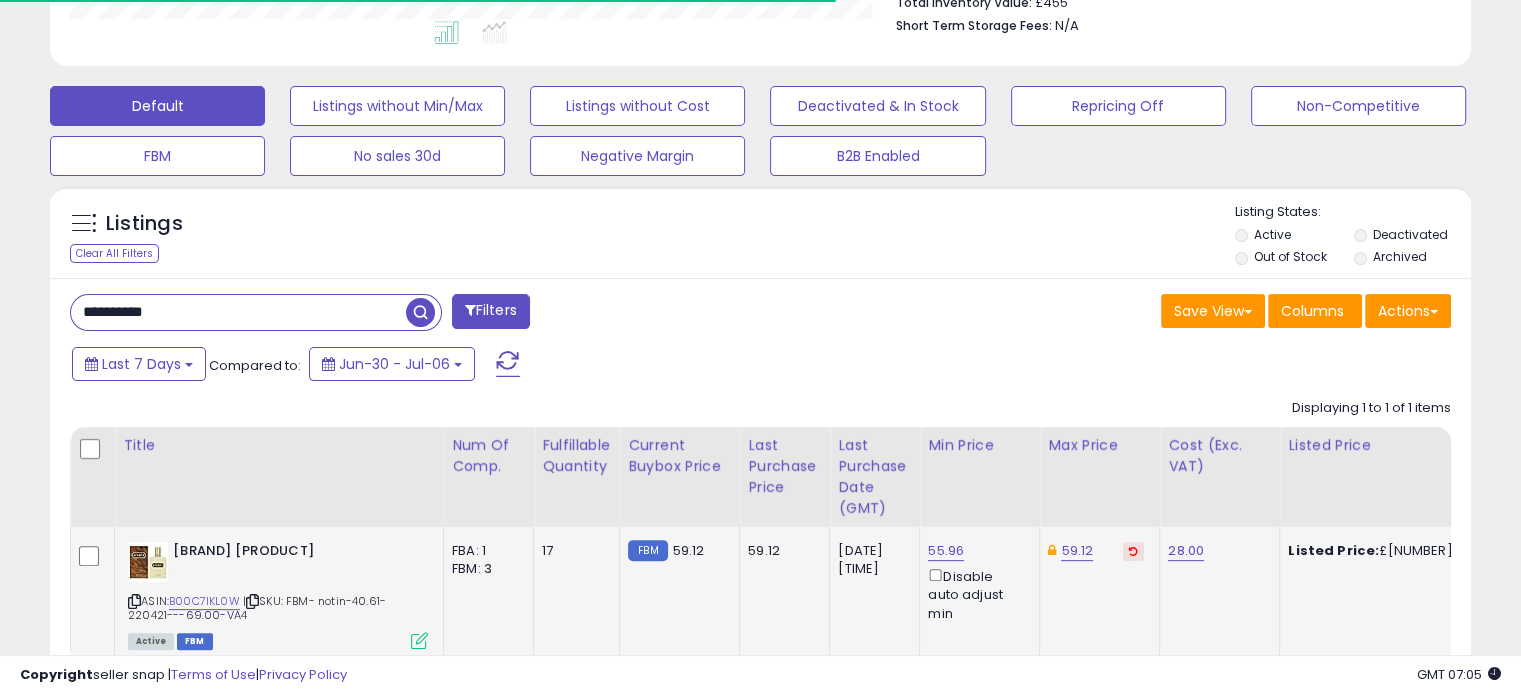 scroll, scrollTop: 409, scrollLeft: 822, axis: both 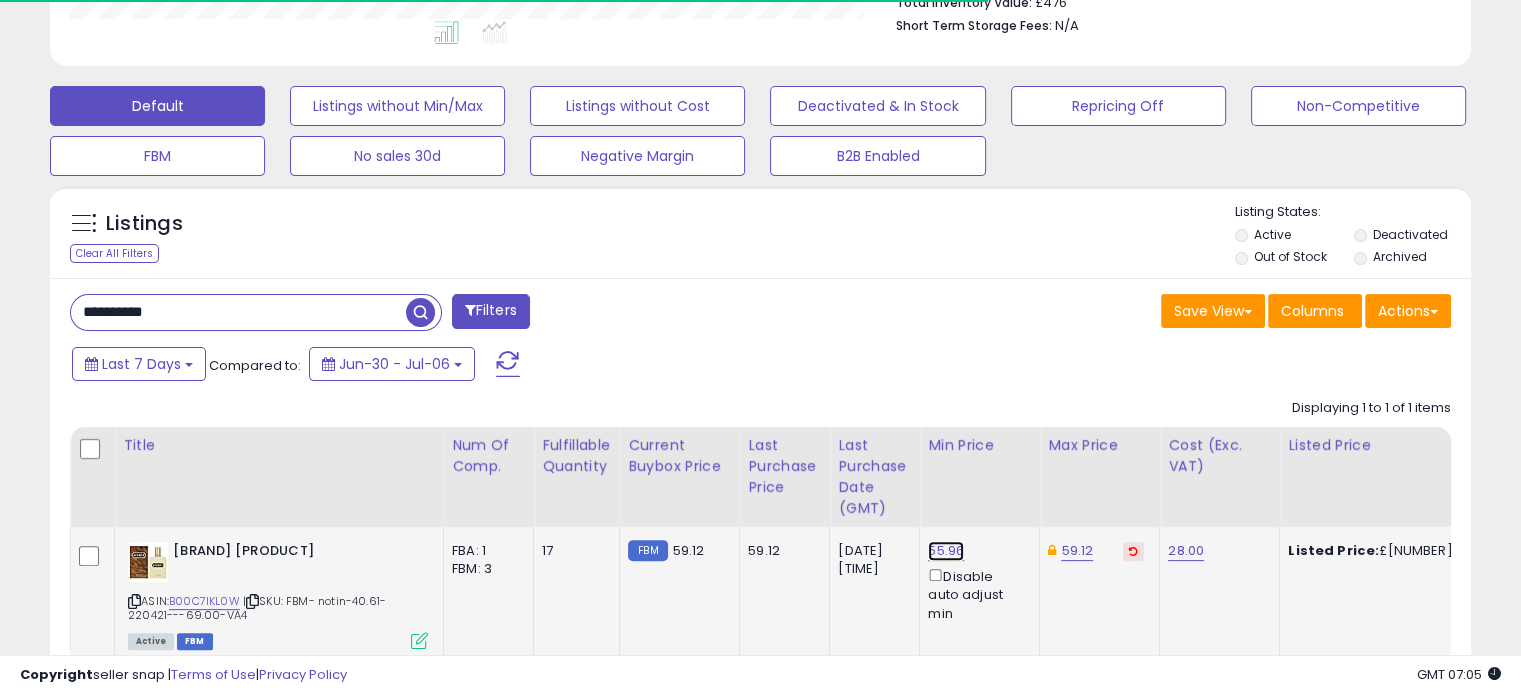 click on "55.96" at bounding box center (946, 551) 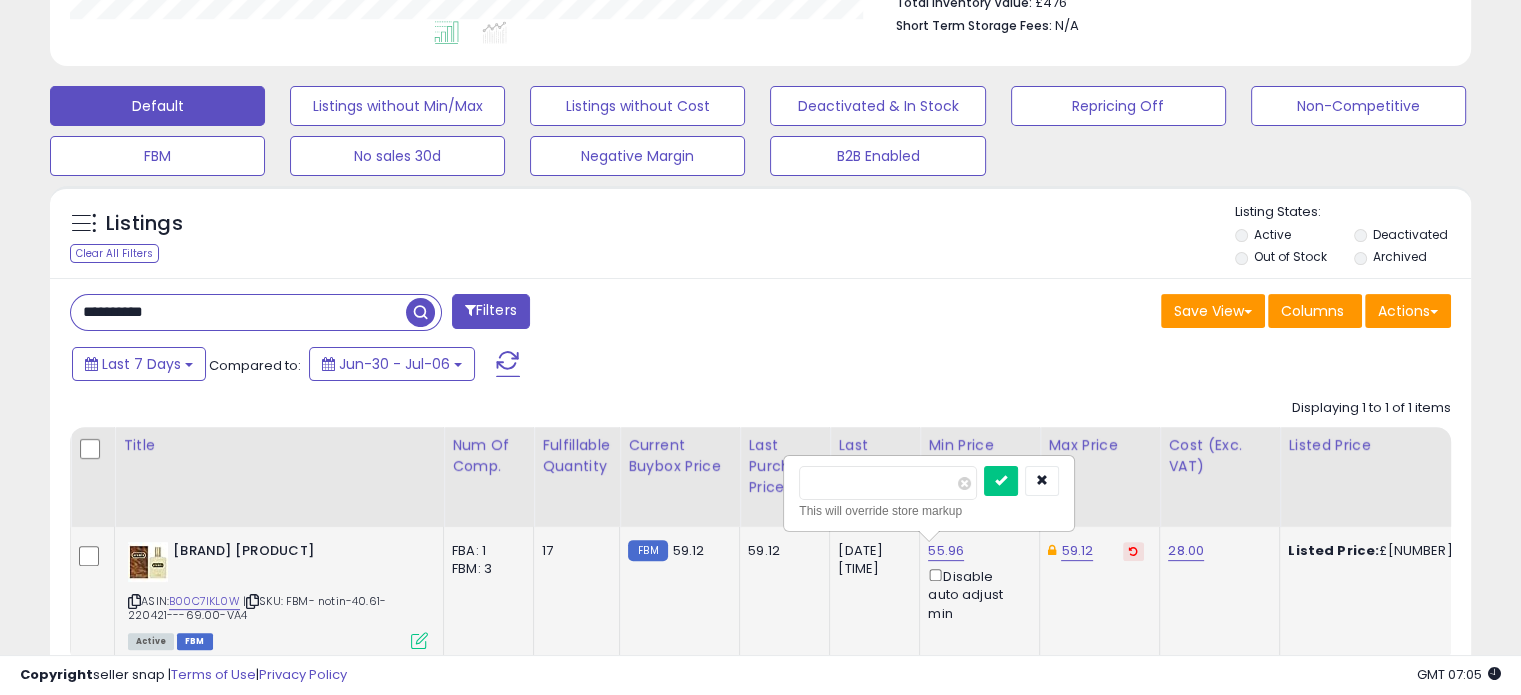 scroll, scrollTop: 999589, scrollLeft: 999176, axis: both 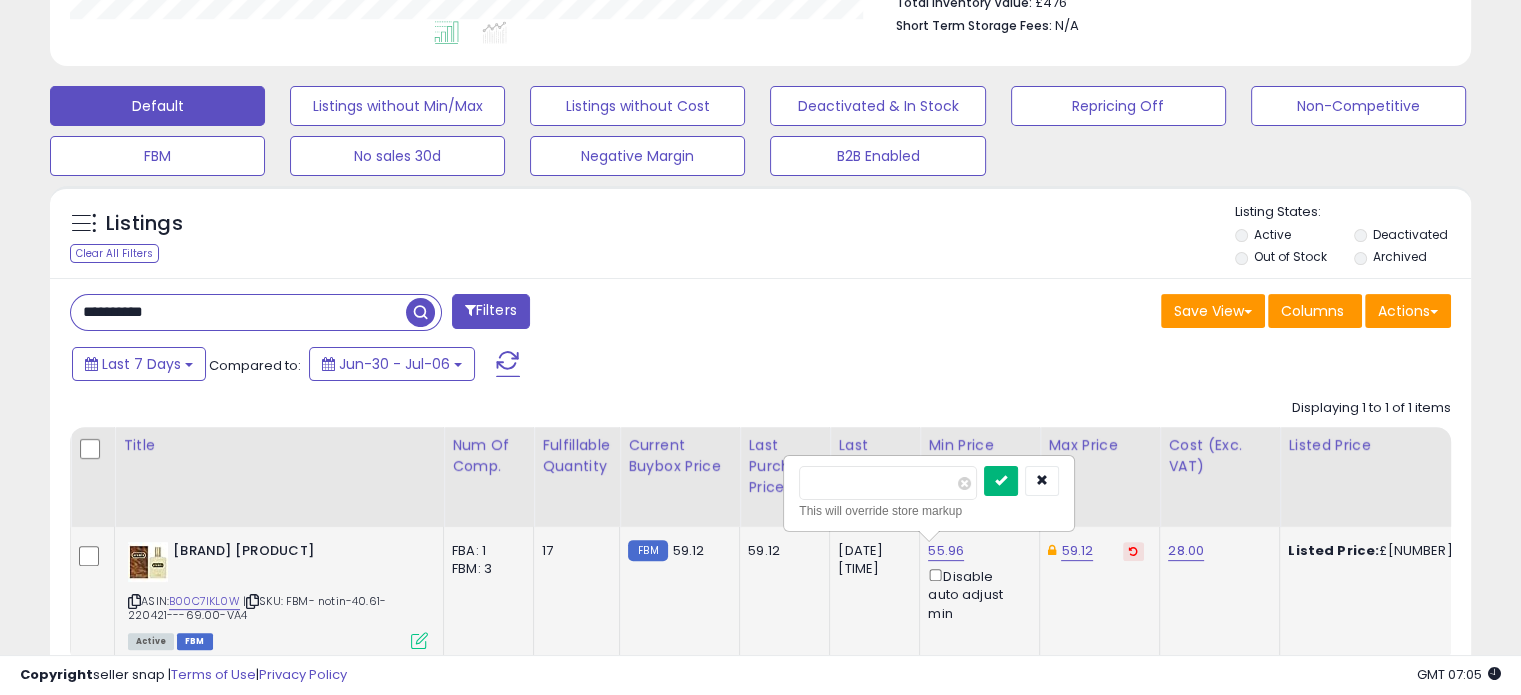 type on "*****" 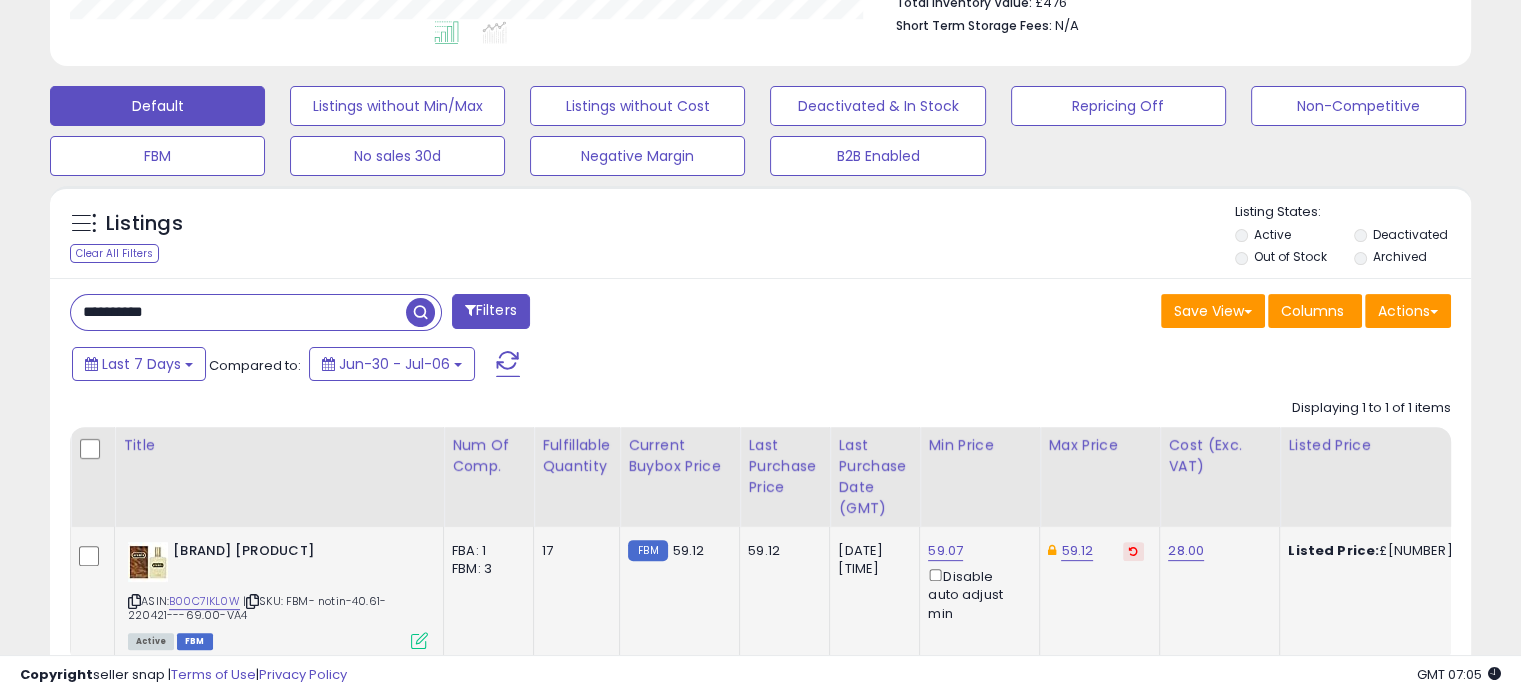 click on "59.12" 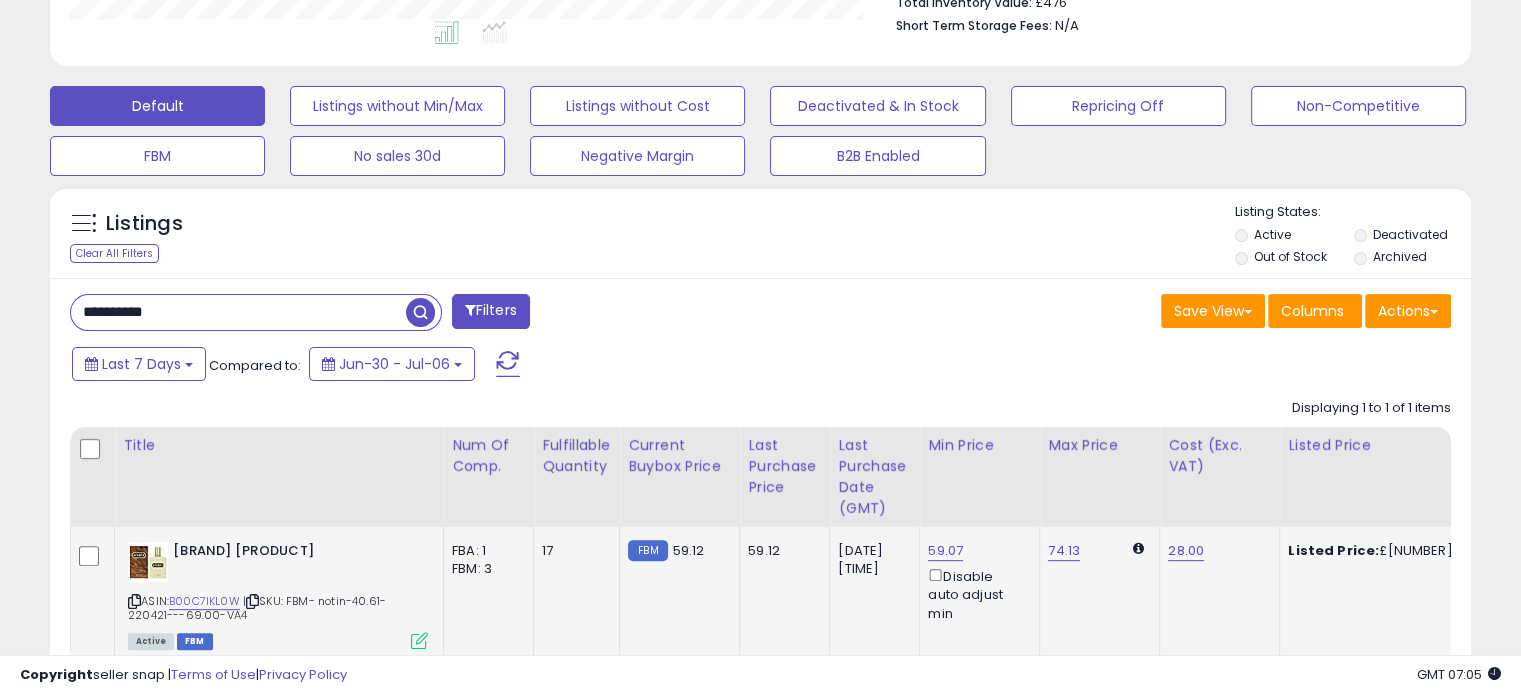 click on "**********" at bounding box center [238, 312] 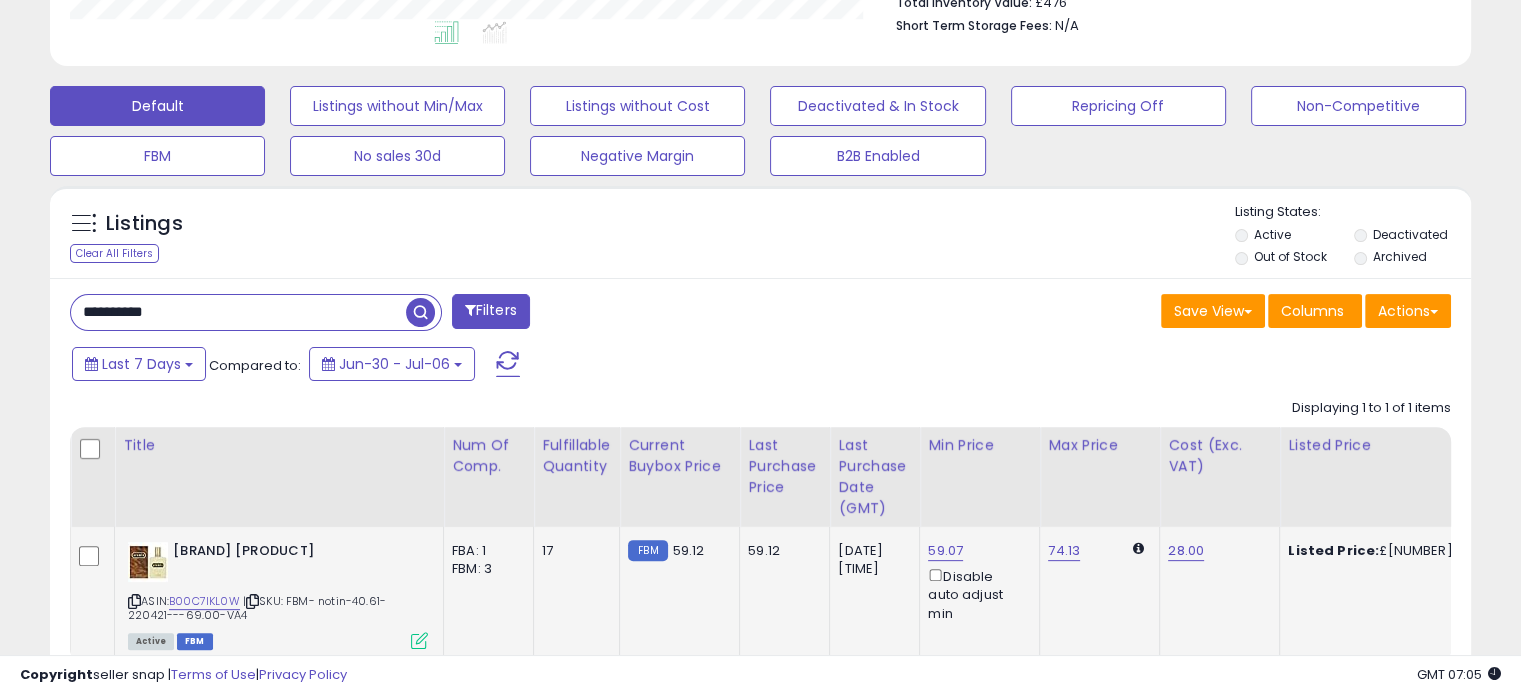 paste 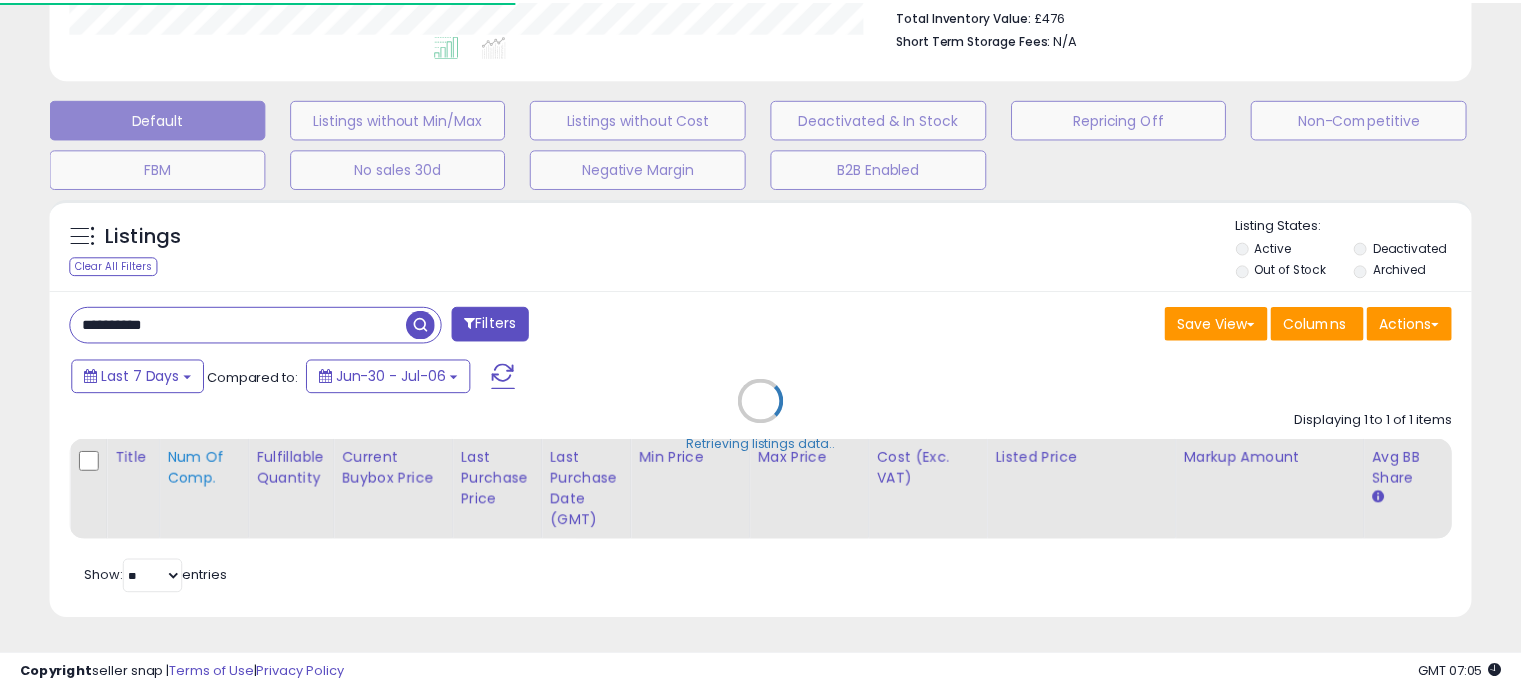 scroll, scrollTop: 409, scrollLeft: 822, axis: both 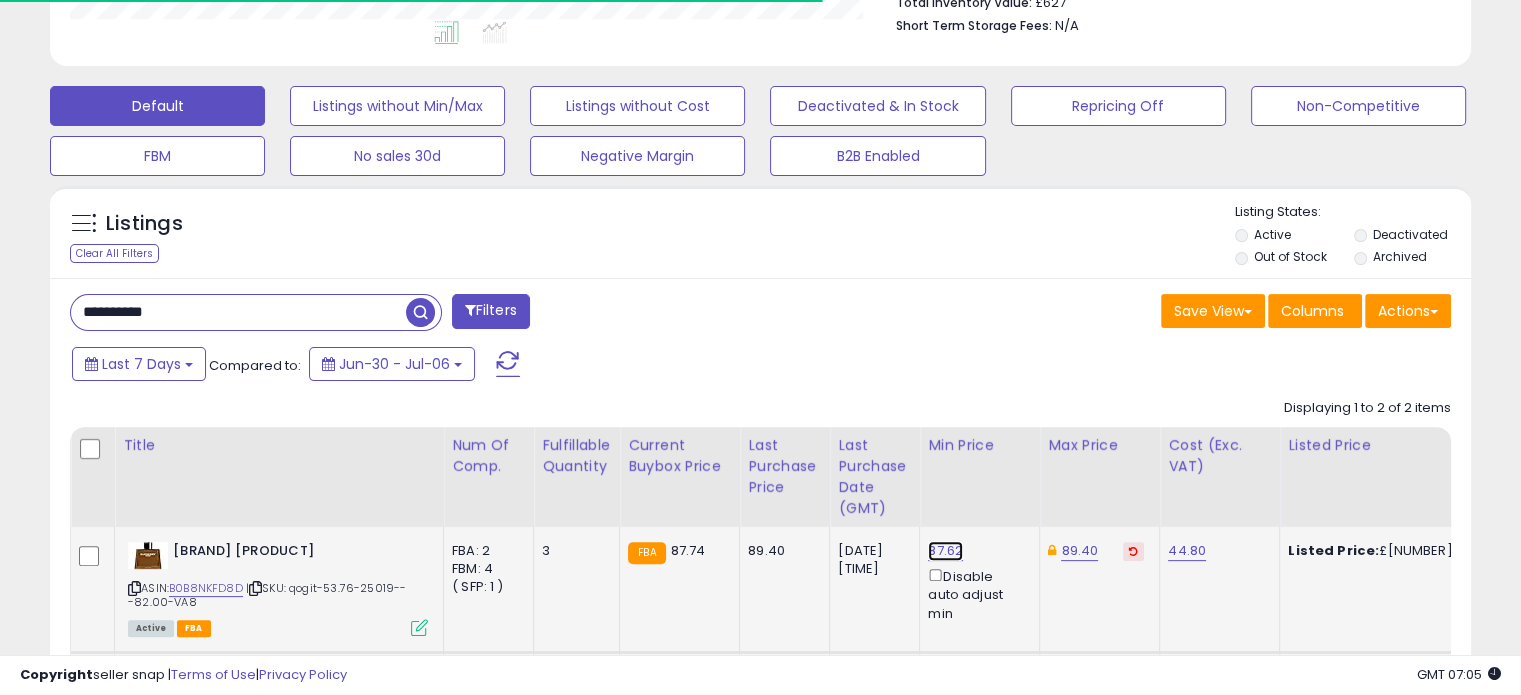 click on "87.62" at bounding box center (945, 551) 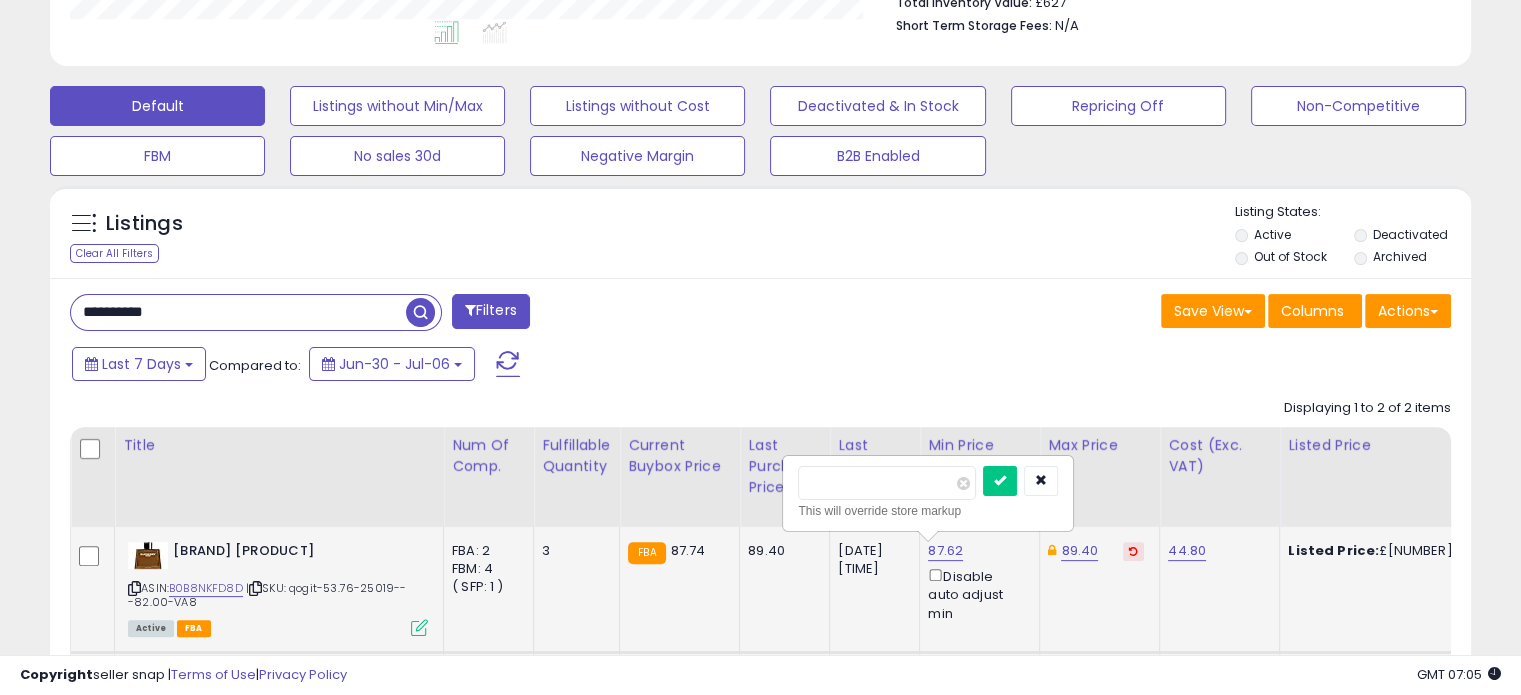 scroll, scrollTop: 999589, scrollLeft: 999176, axis: both 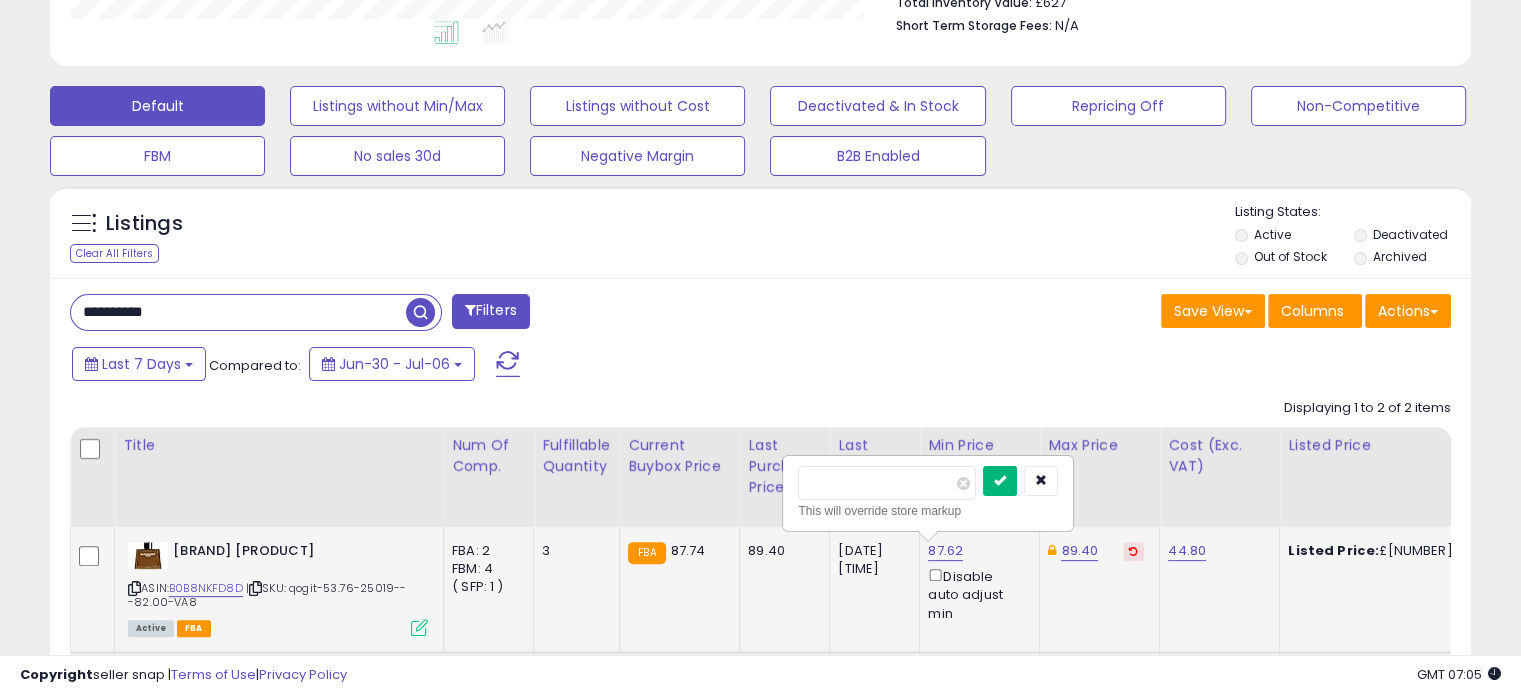 type on "**" 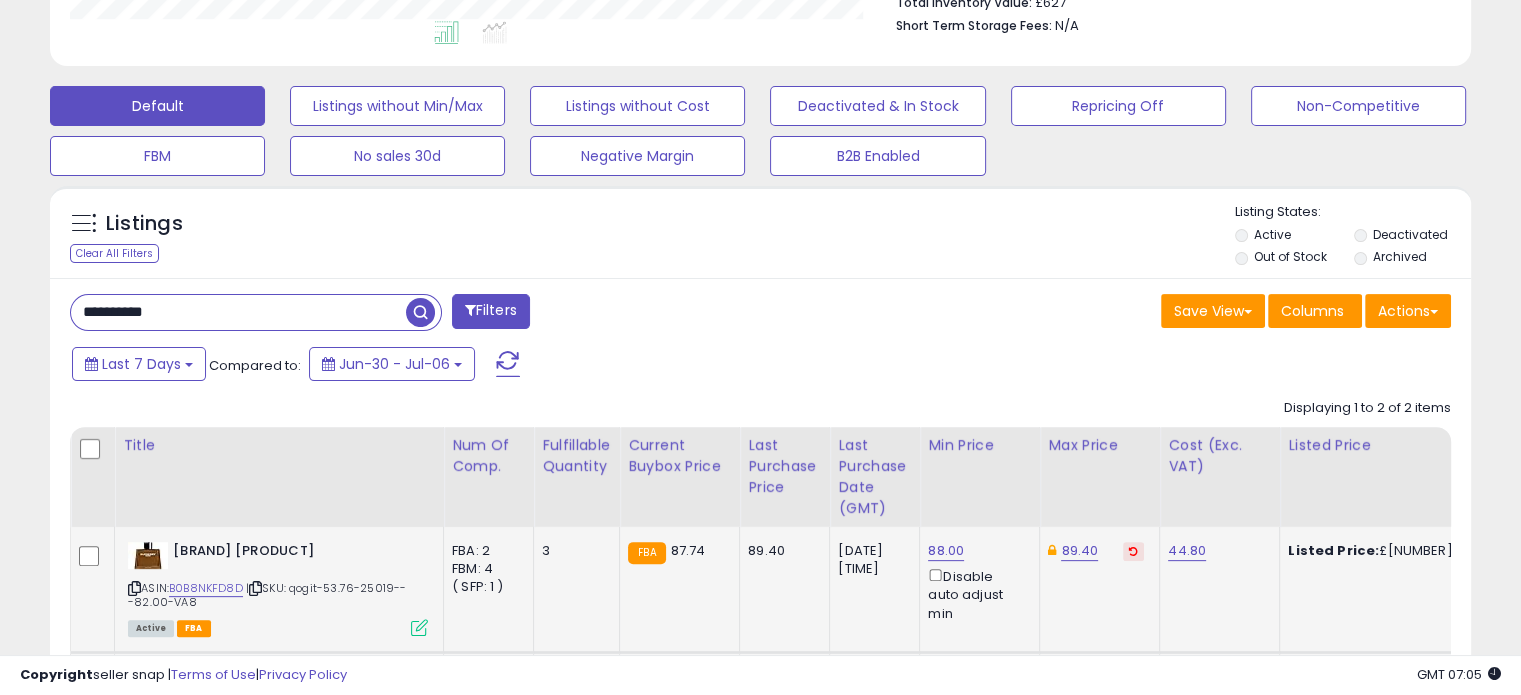click at bounding box center (1133, 551) 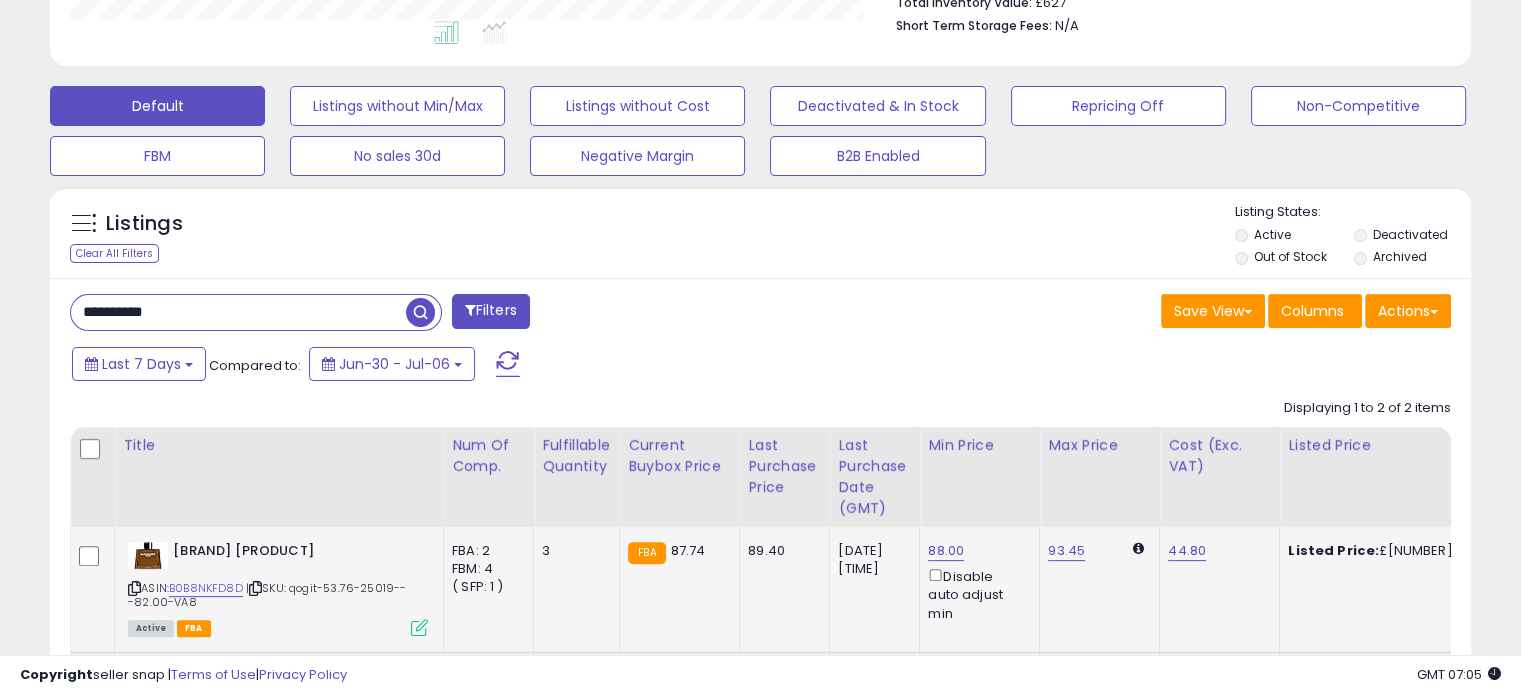 click on "**********" at bounding box center (238, 312) 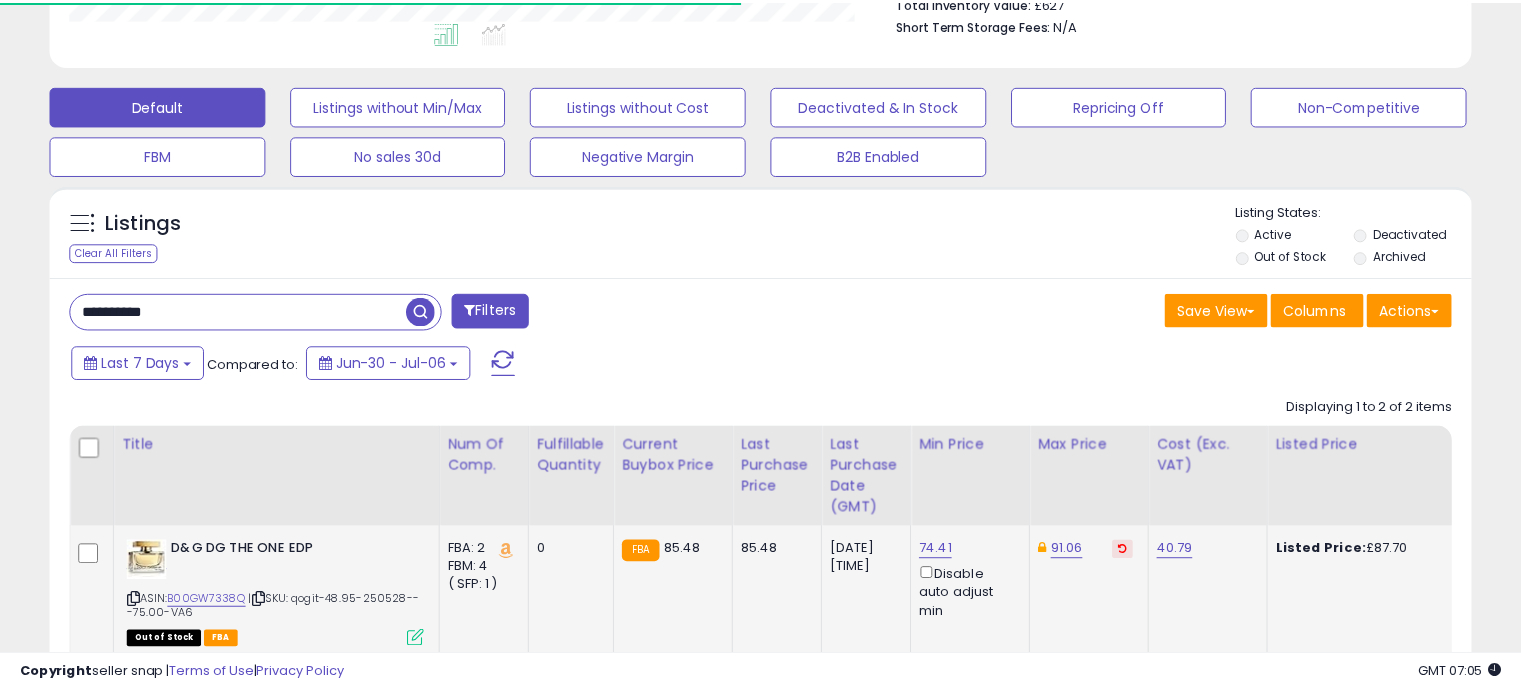 scroll, scrollTop: 409, scrollLeft: 822, axis: both 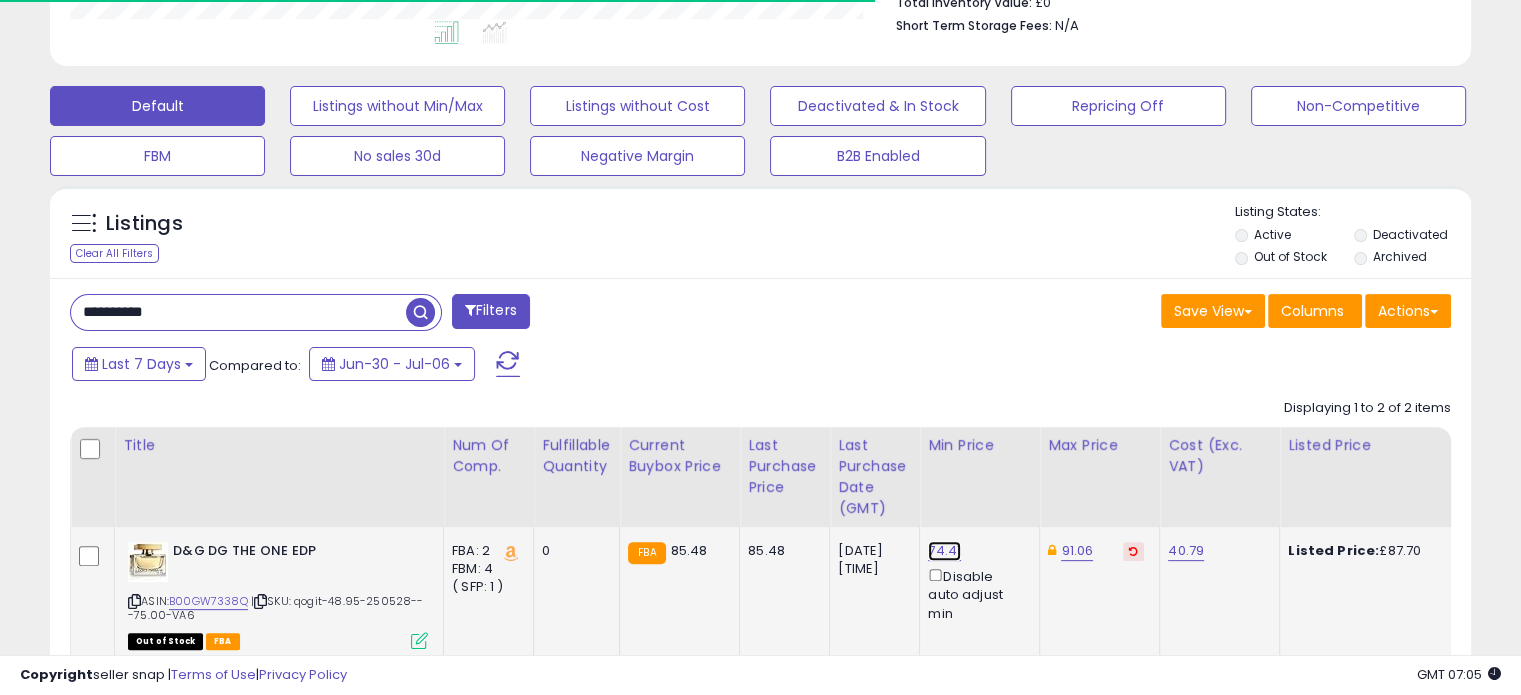 click on "74.41" at bounding box center [944, 551] 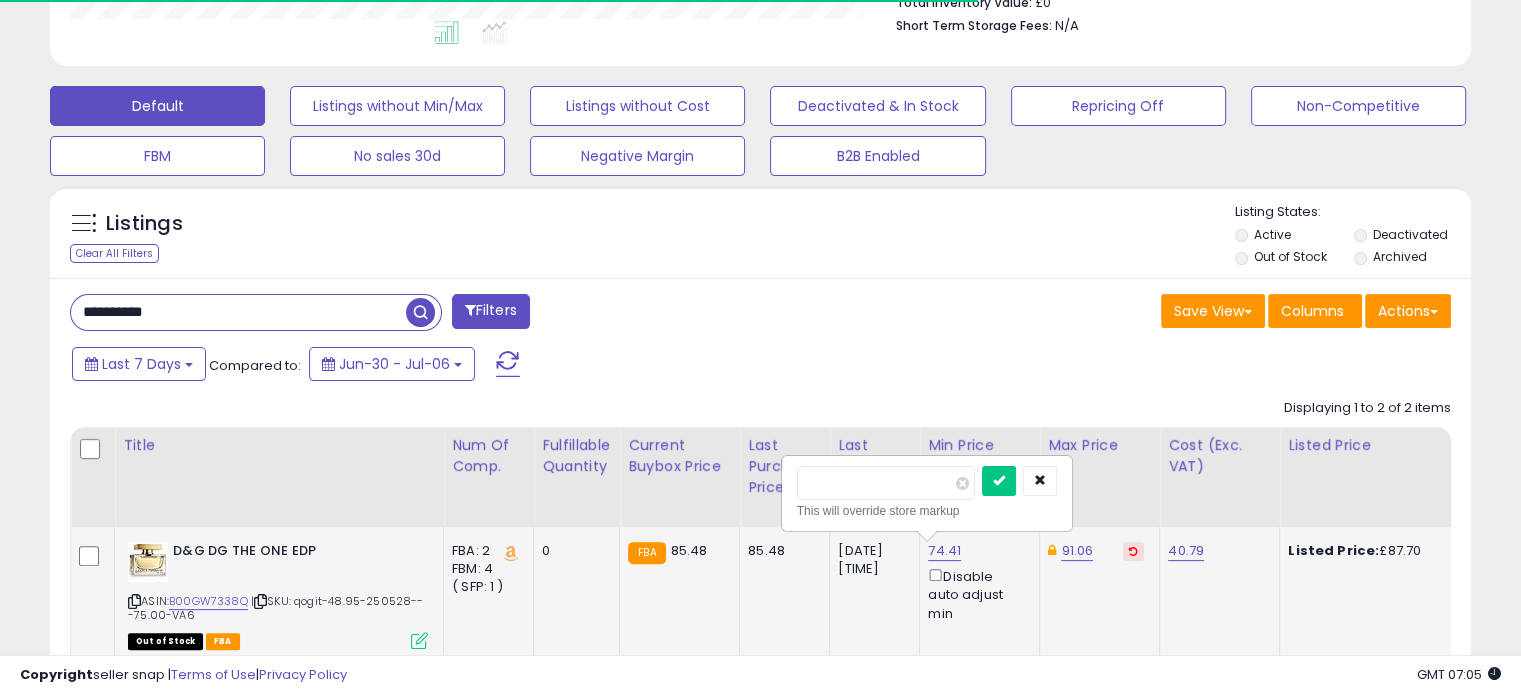 scroll, scrollTop: 999589, scrollLeft: 999176, axis: both 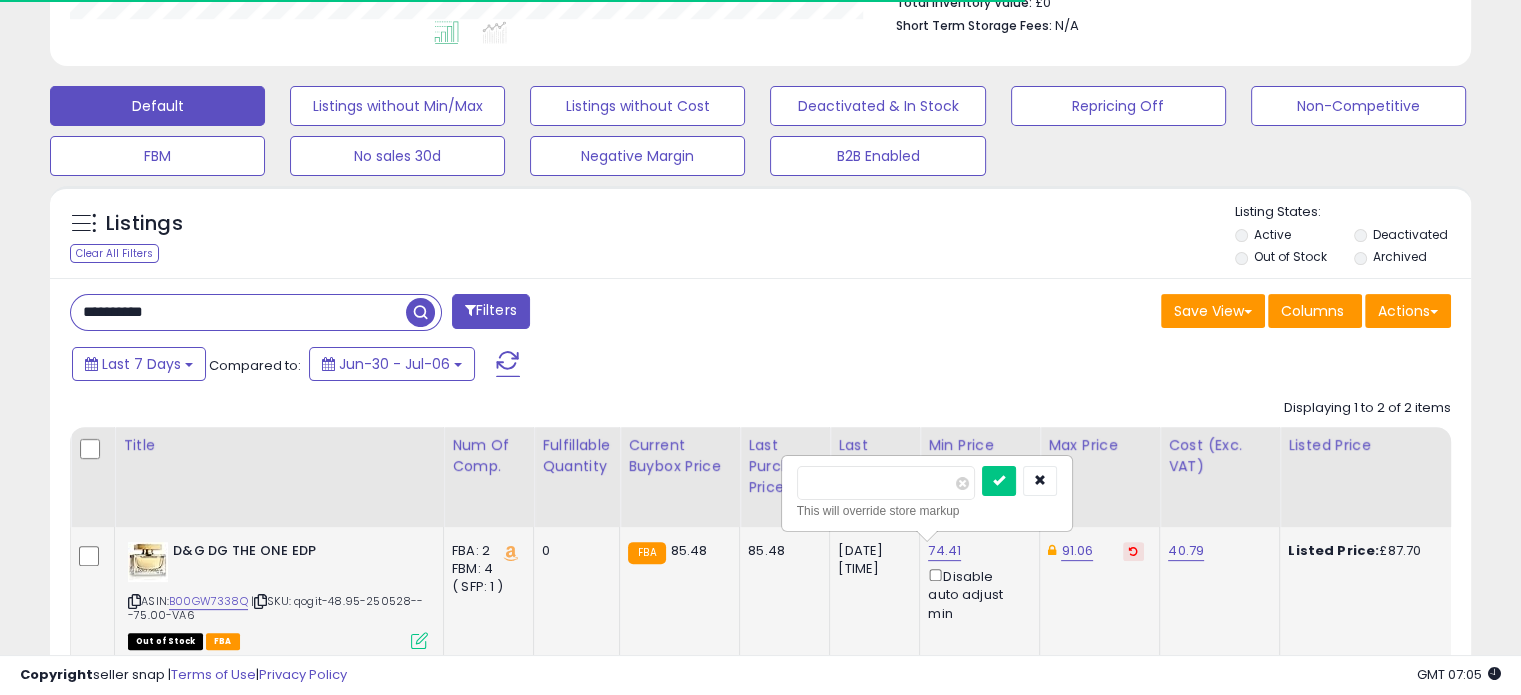 click on "*****" at bounding box center (886, 483) 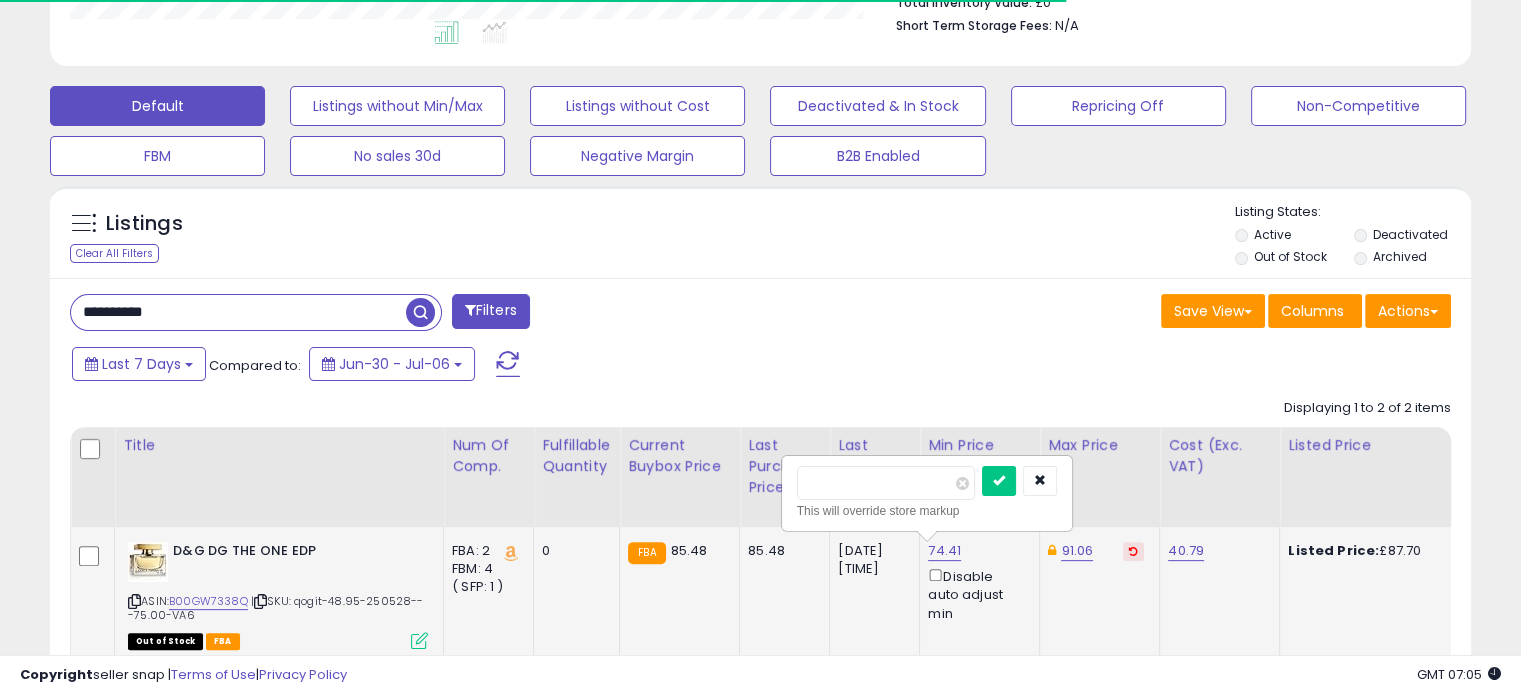 click on "*****" at bounding box center [886, 483] 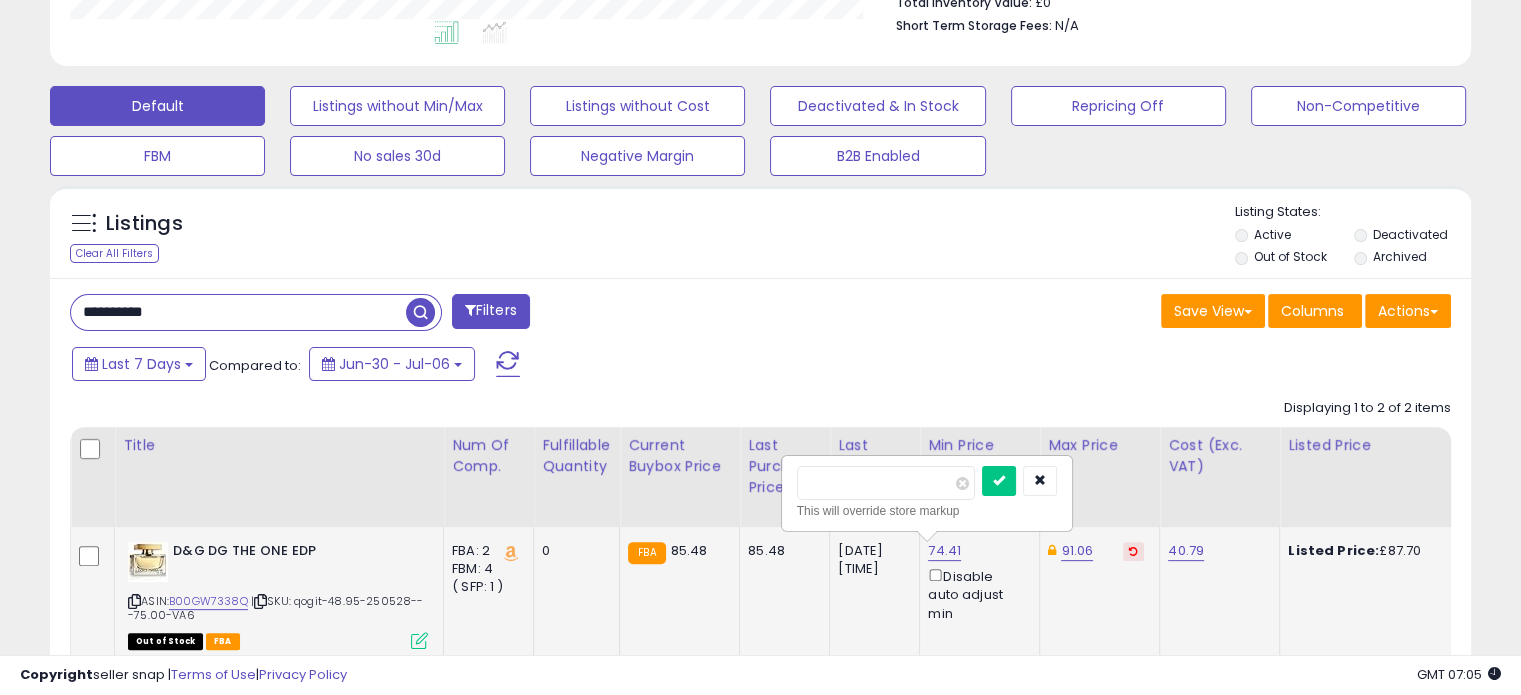 click on "*****" at bounding box center (886, 483) 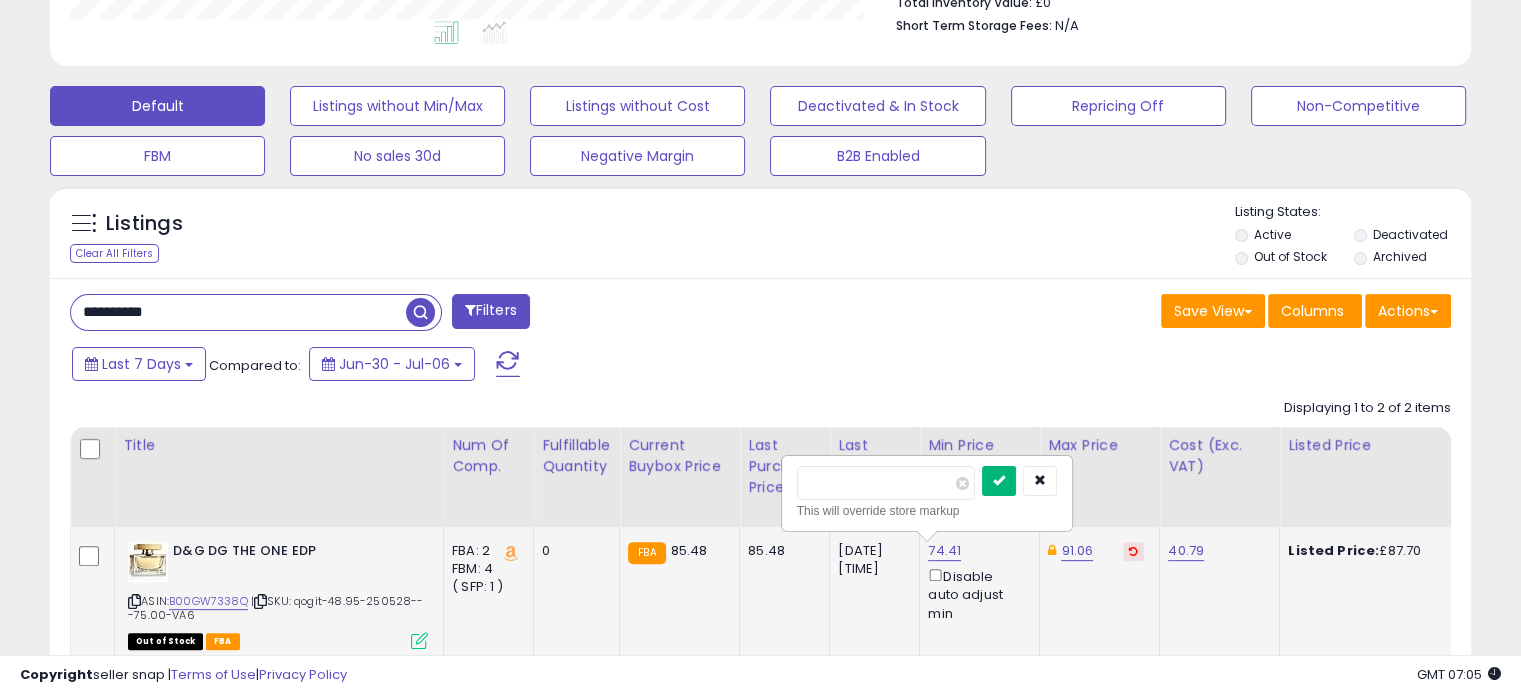 type on "*****" 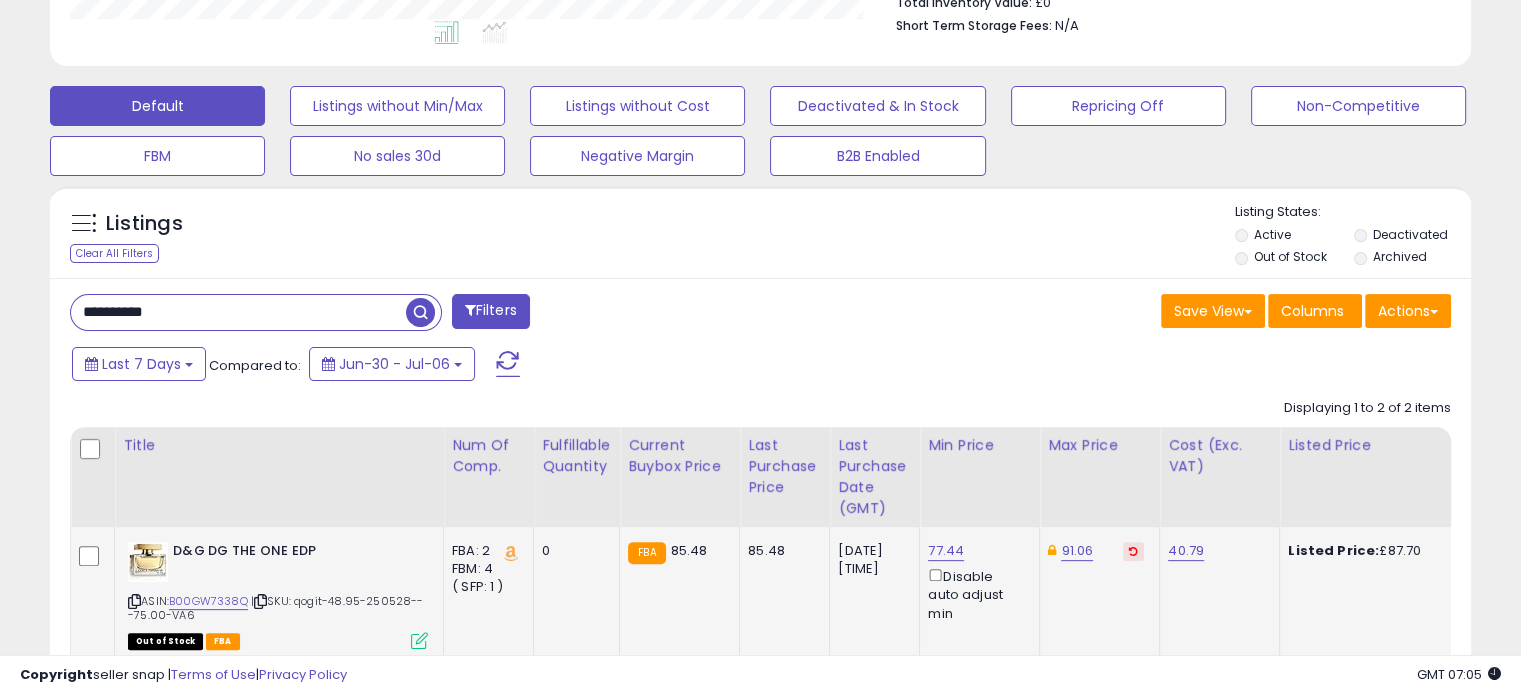 click on "91.06" 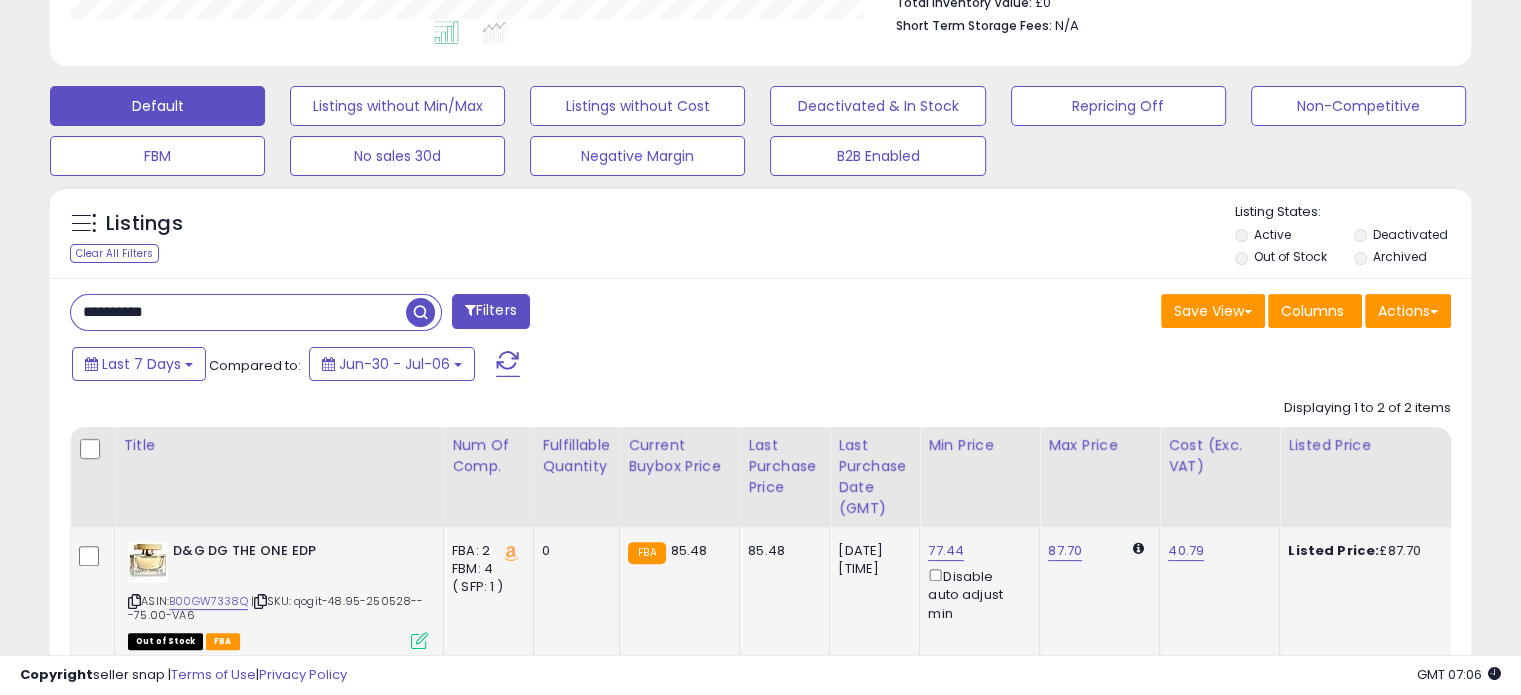 click on "**********" at bounding box center [238, 312] 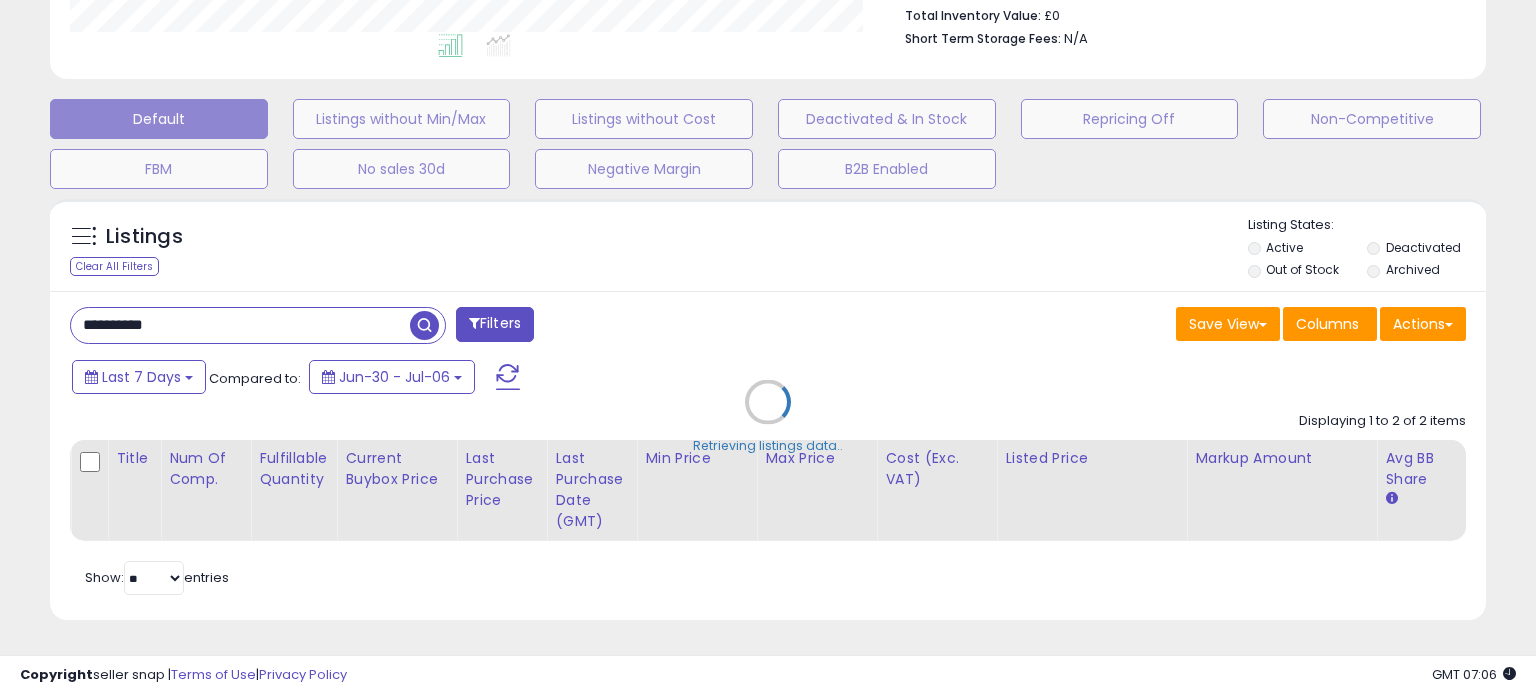 scroll, scrollTop: 999589, scrollLeft: 999168, axis: both 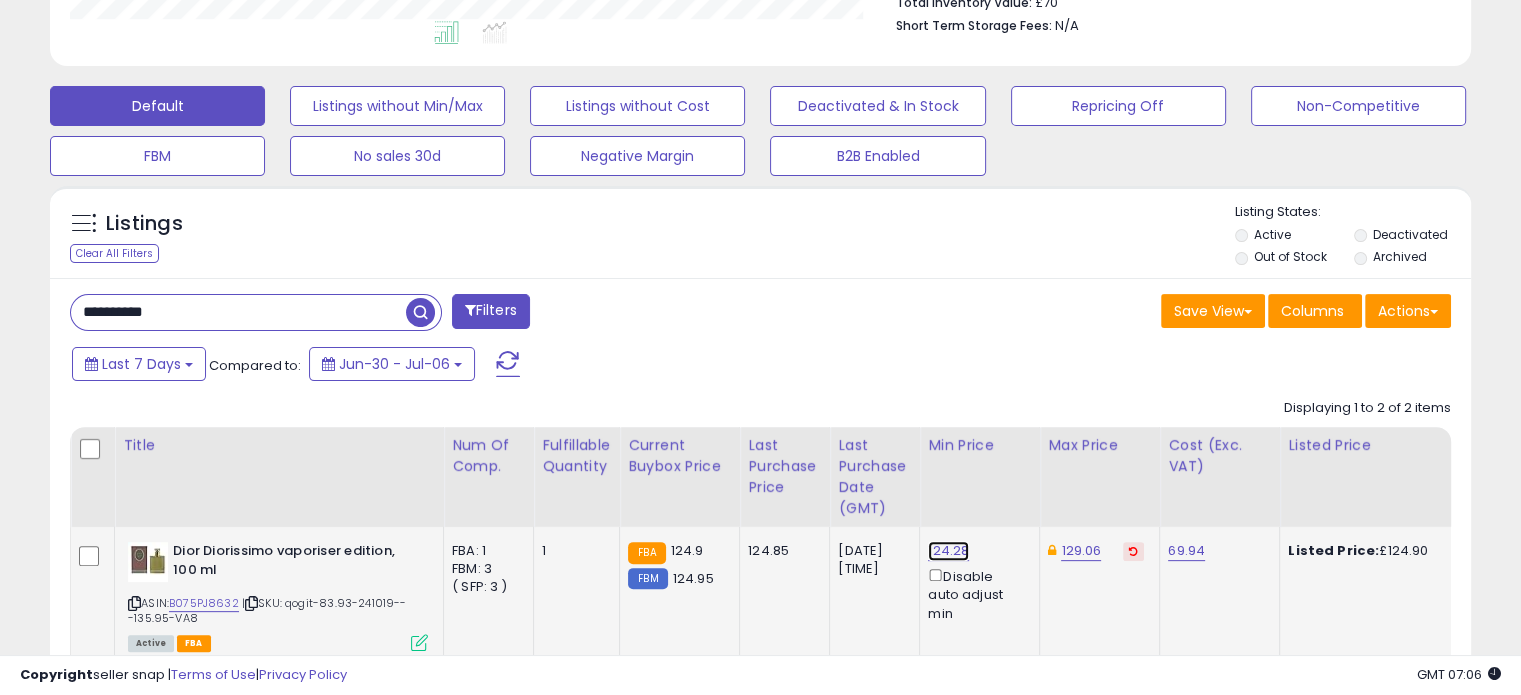 click on "124.28" at bounding box center [948, 551] 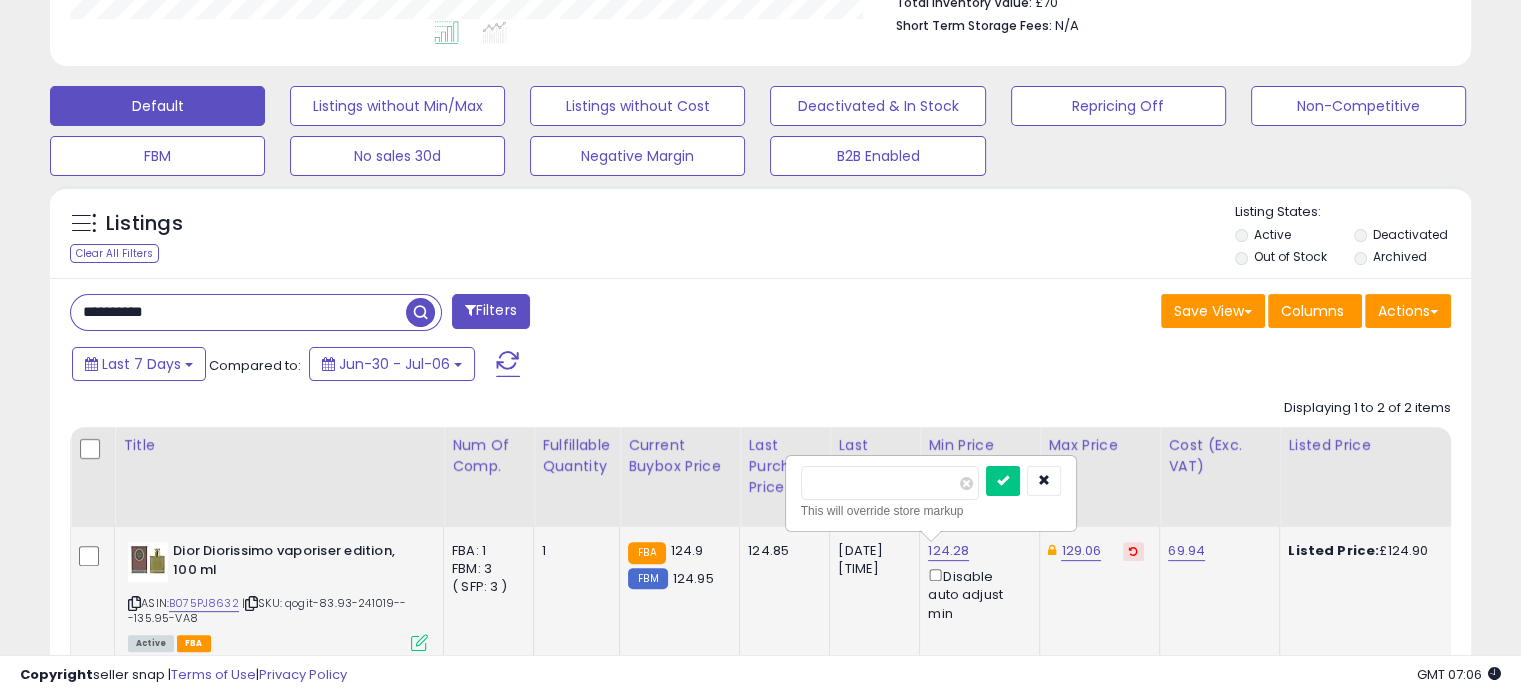 drag, startPoint x: 861, startPoint y: 485, endPoint x: 842, endPoint y: 483, distance: 19.104973 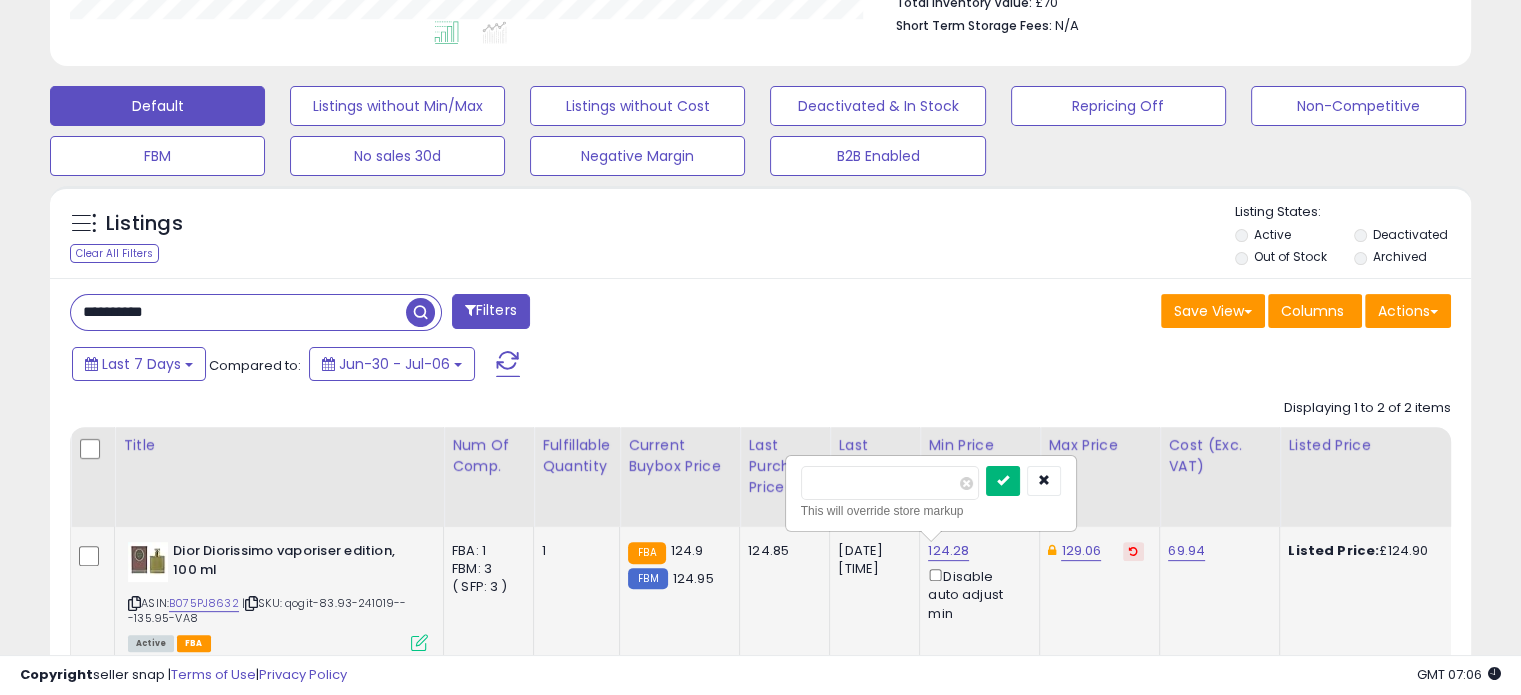 type on "******" 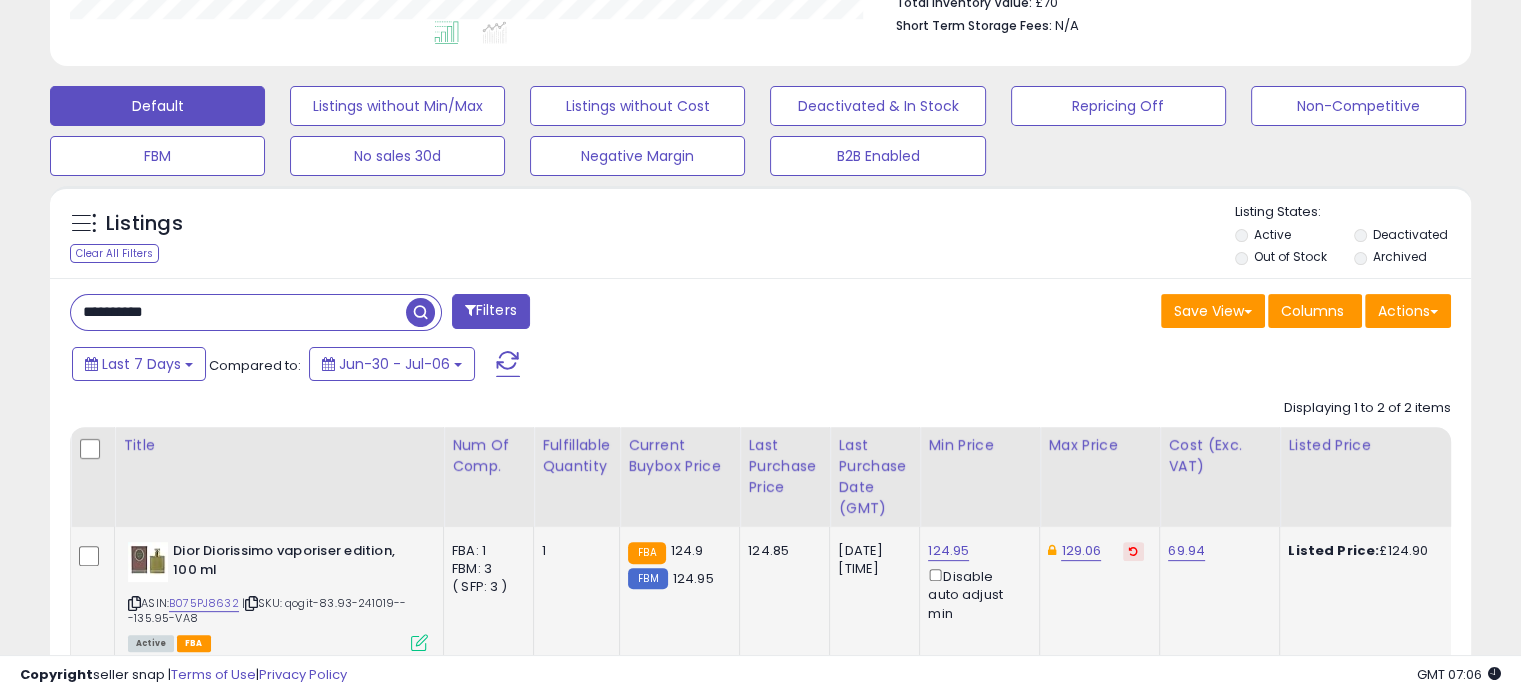 click at bounding box center [1133, 551] 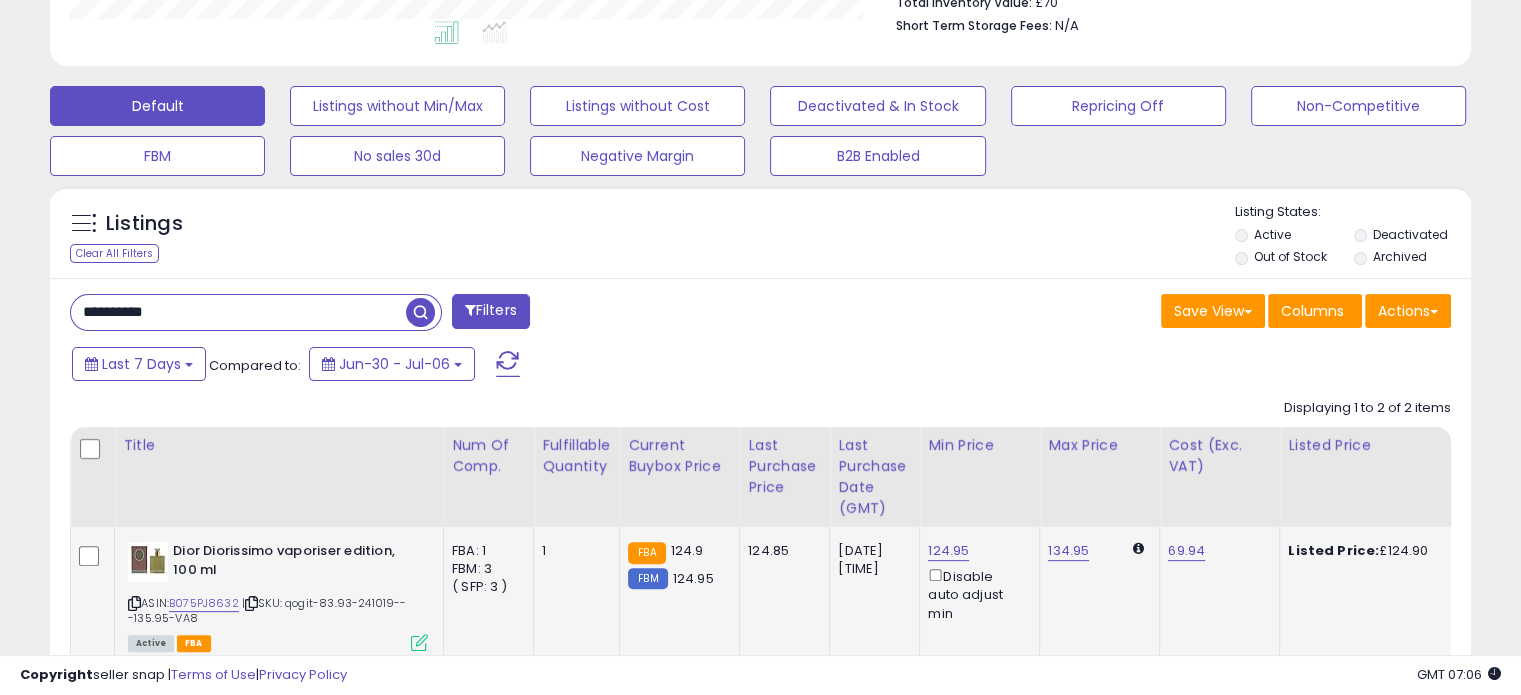 click on "**********" at bounding box center (238, 312) 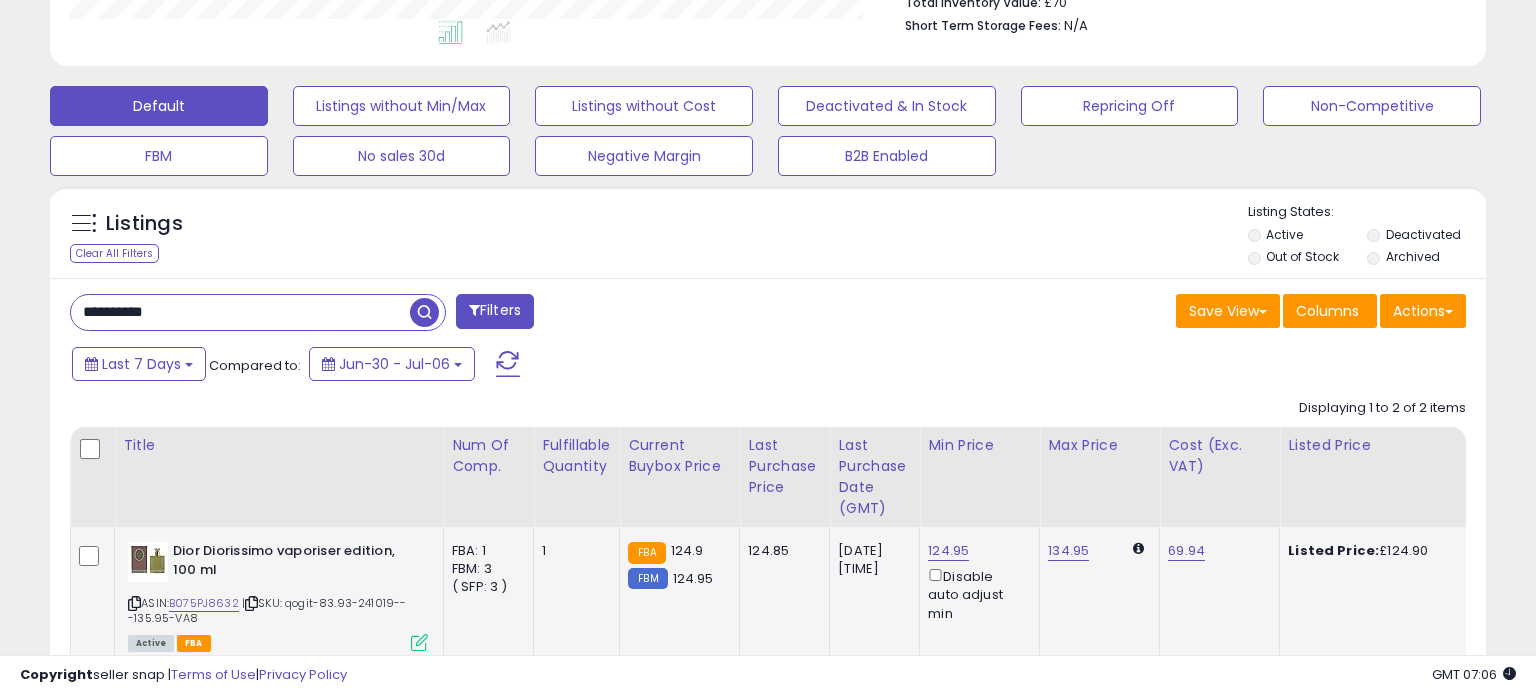 scroll, scrollTop: 999589, scrollLeft: 999168, axis: both 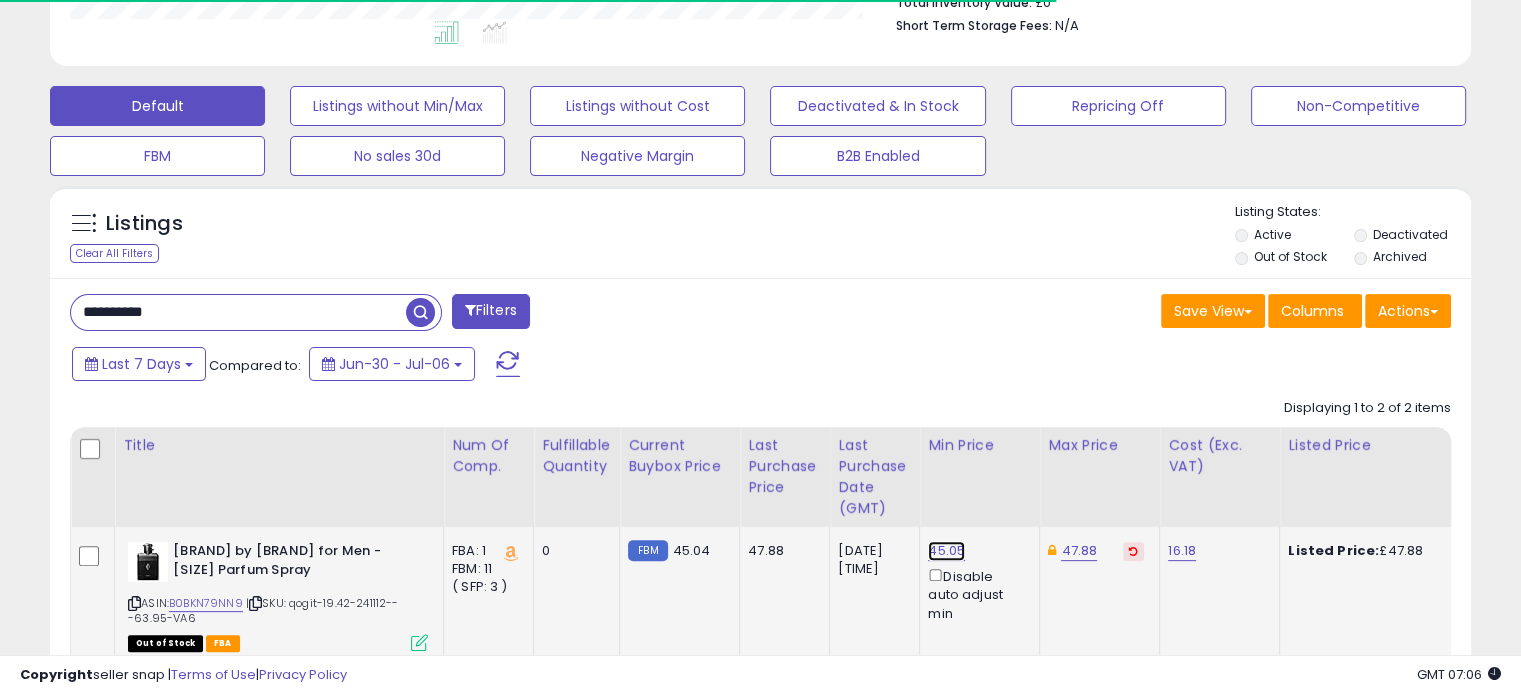 click on "45.05" at bounding box center (946, 551) 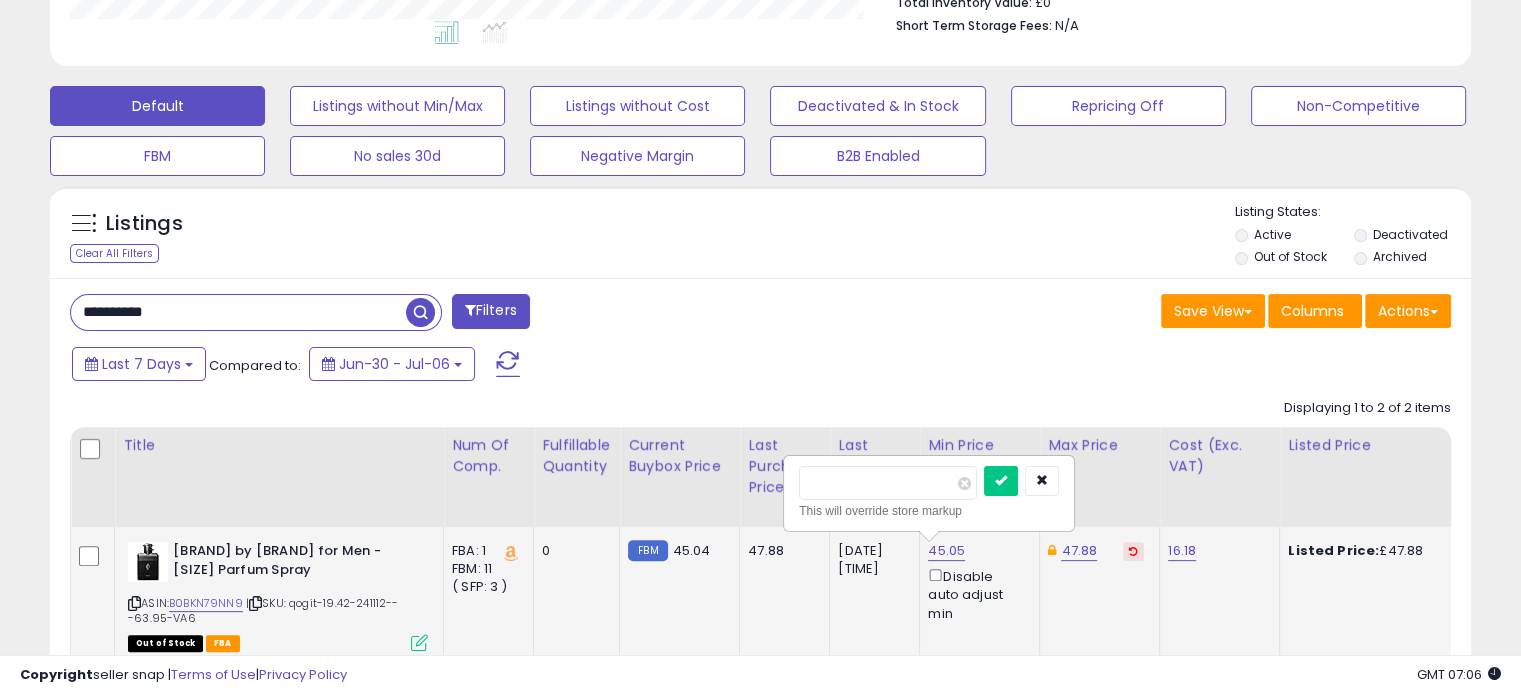 scroll, scrollTop: 999589, scrollLeft: 999176, axis: both 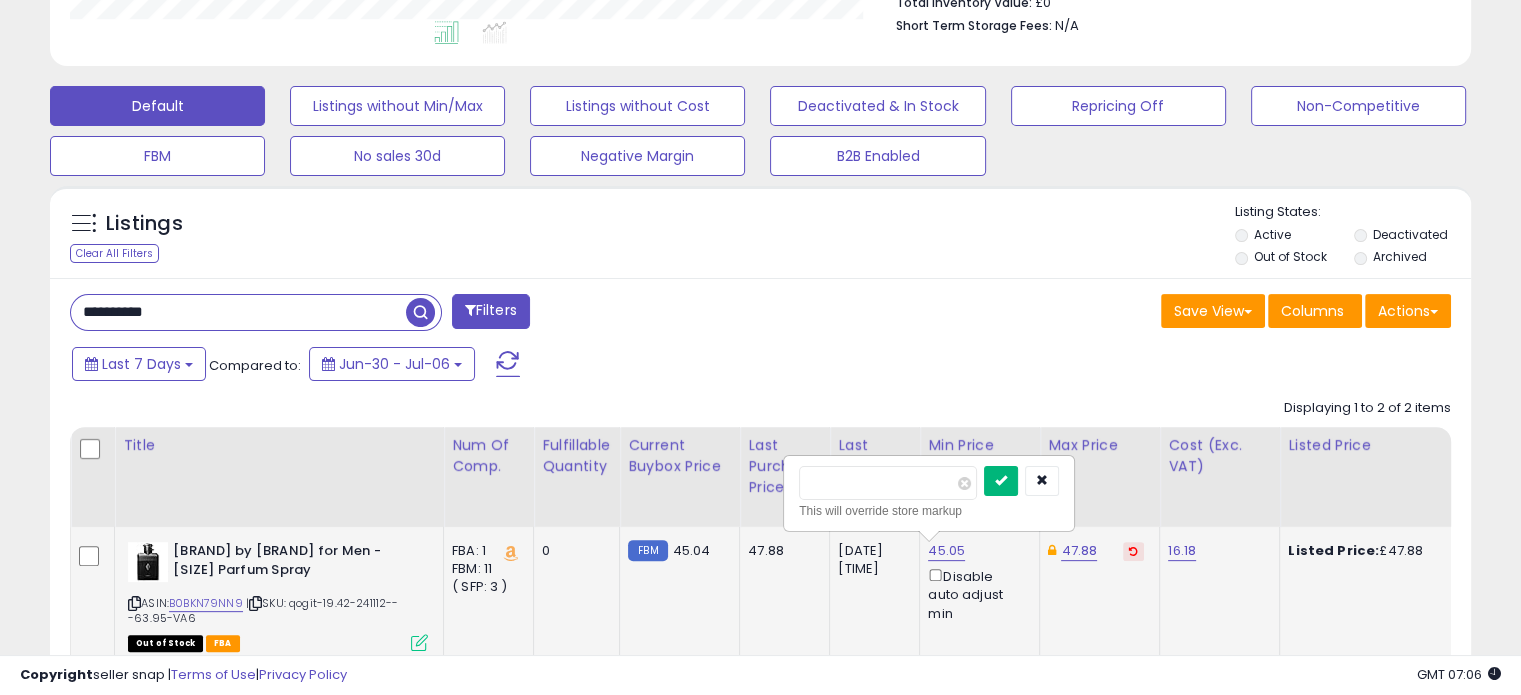type on "*****" 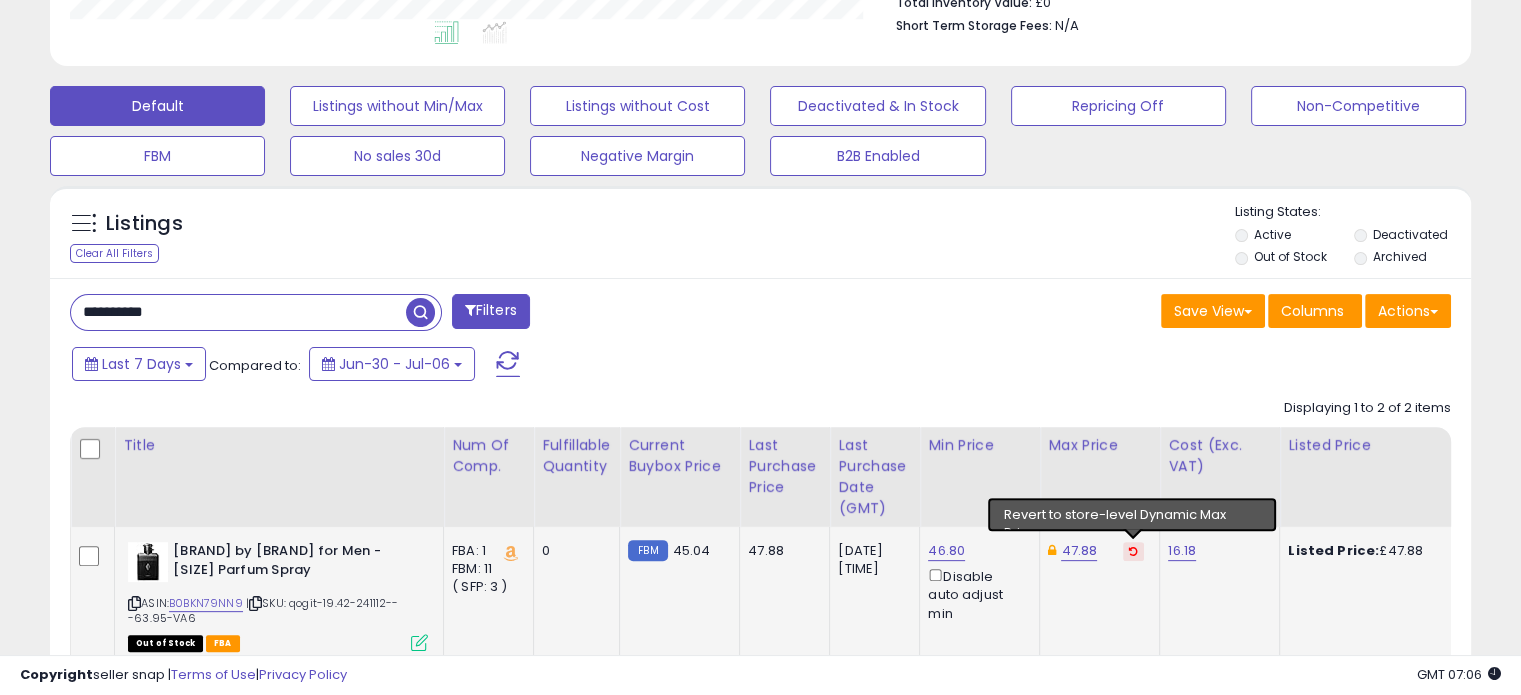 click at bounding box center (1133, 551) 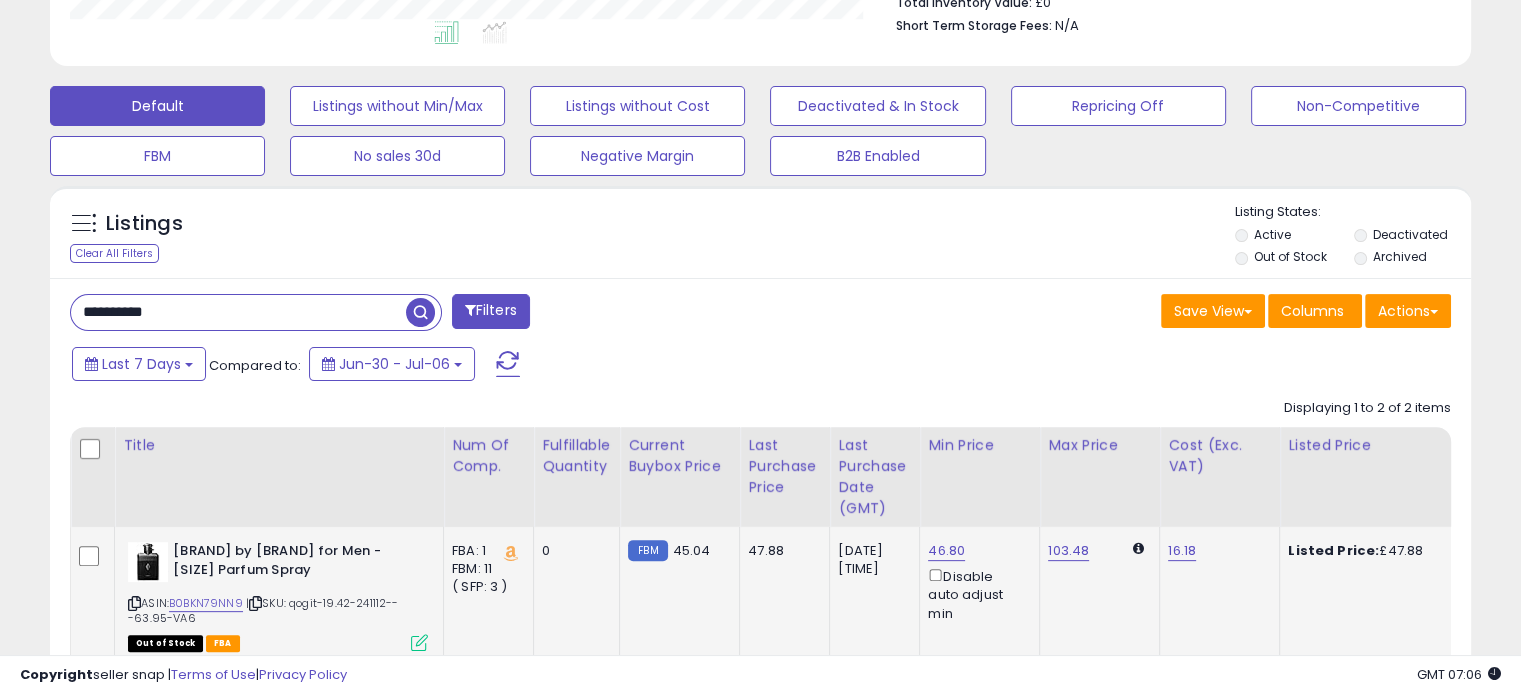 click on "**********" at bounding box center [238, 312] 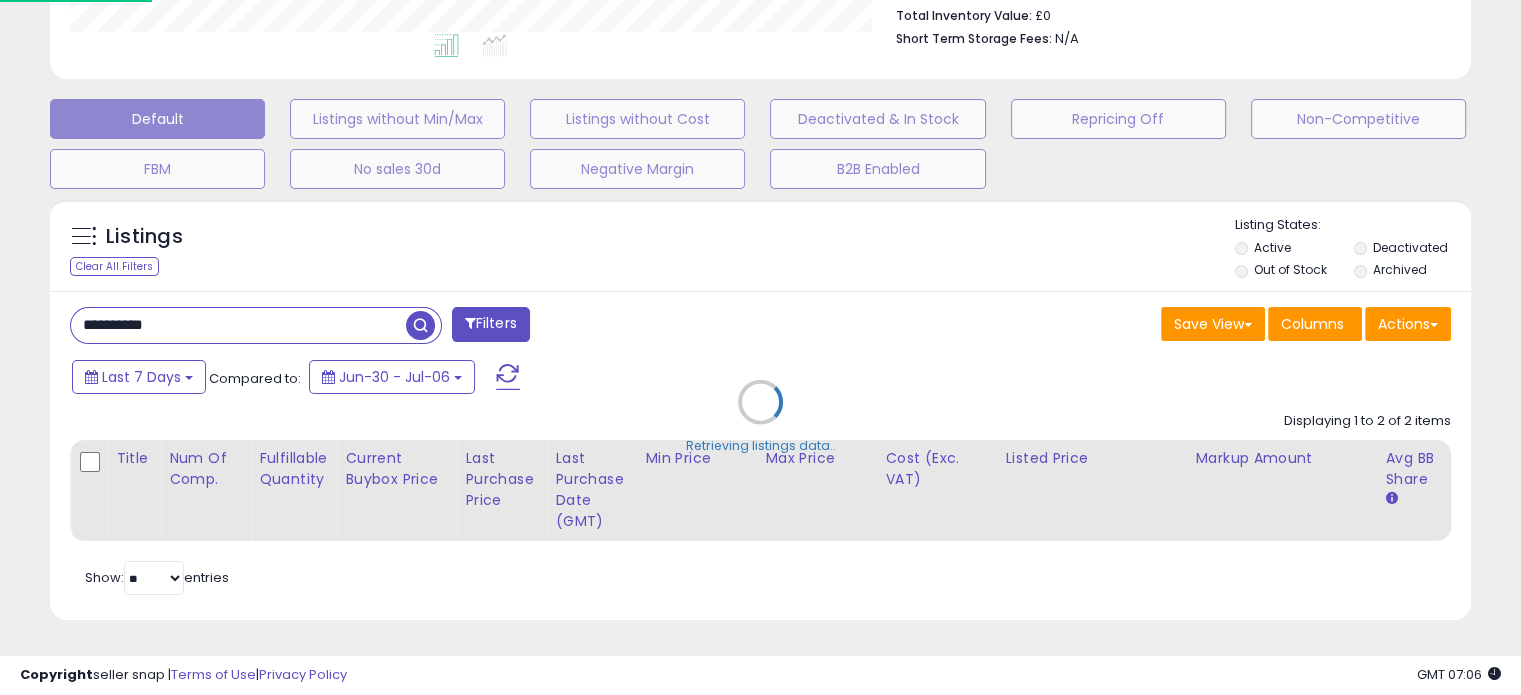scroll, scrollTop: 999589, scrollLeft: 999168, axis: both 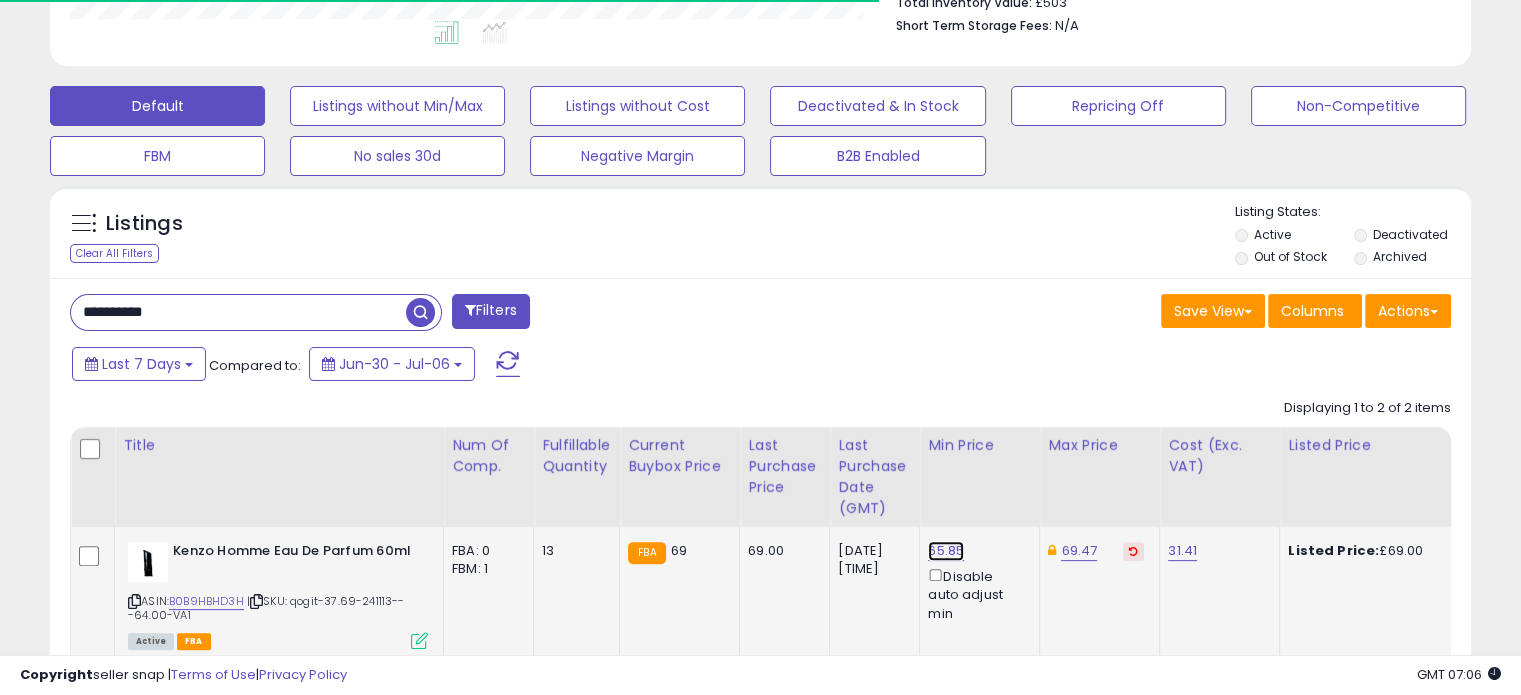 click on "65.85" at bounding box center [946, 551] 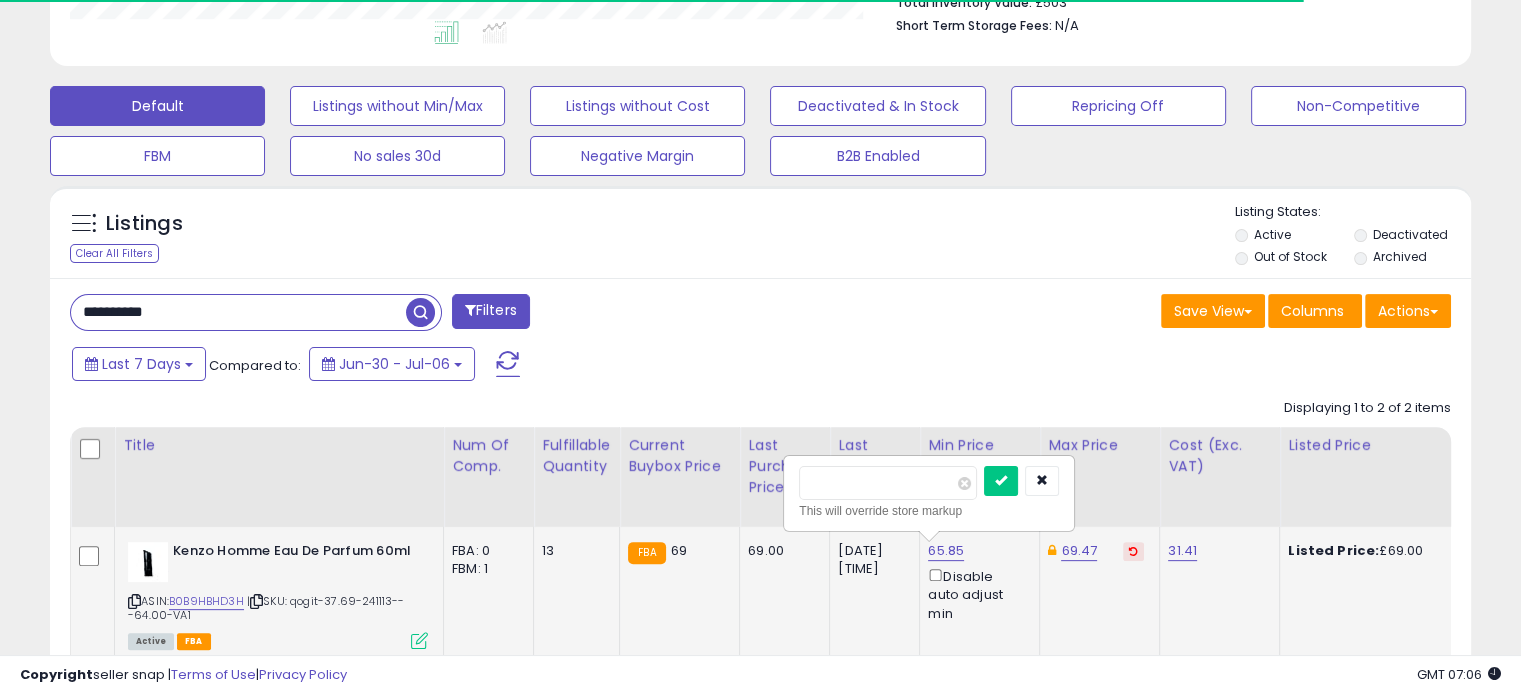 scroll, scrollTop: 999589, scrollLeft: 999176, axis: both 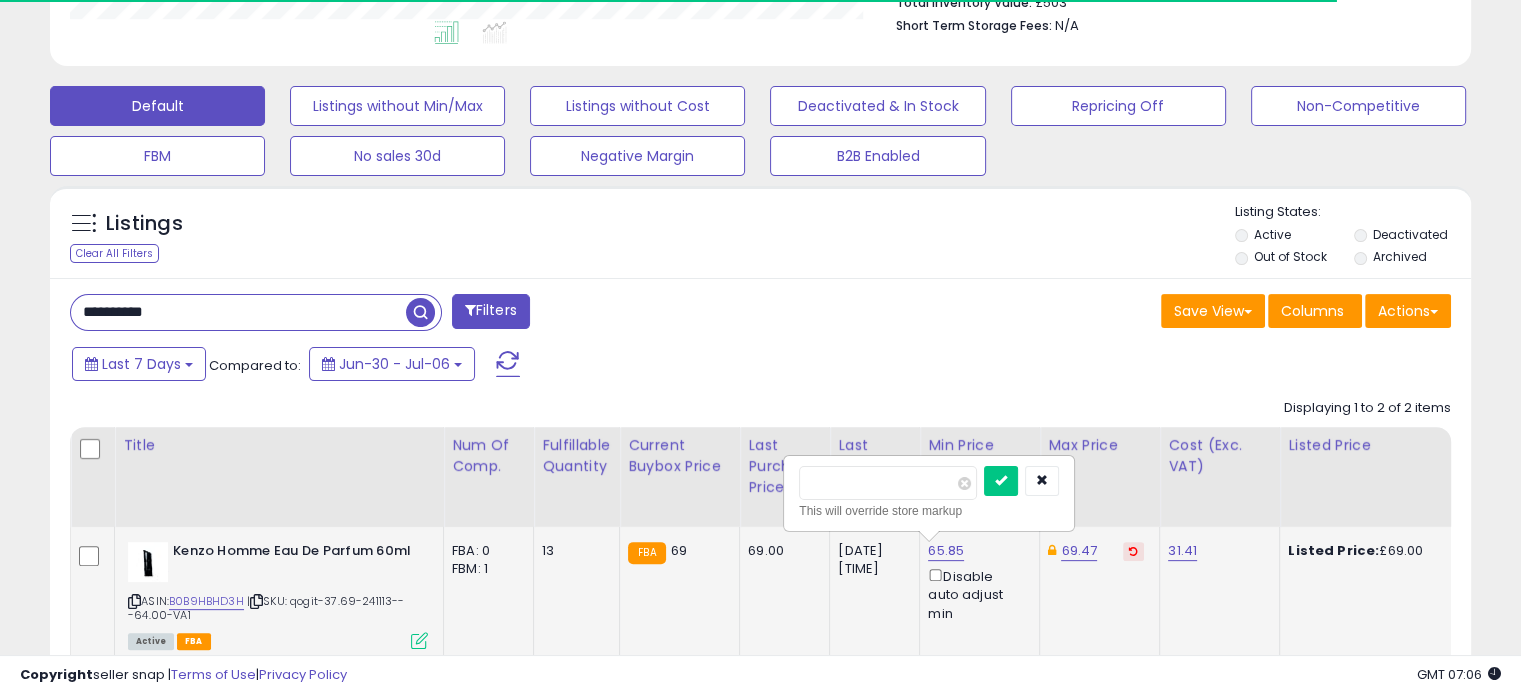 drag, startPoint x: 859, startPoint y: 490, endPoint x: 790, endPoint y: 479, distance: 69.87131 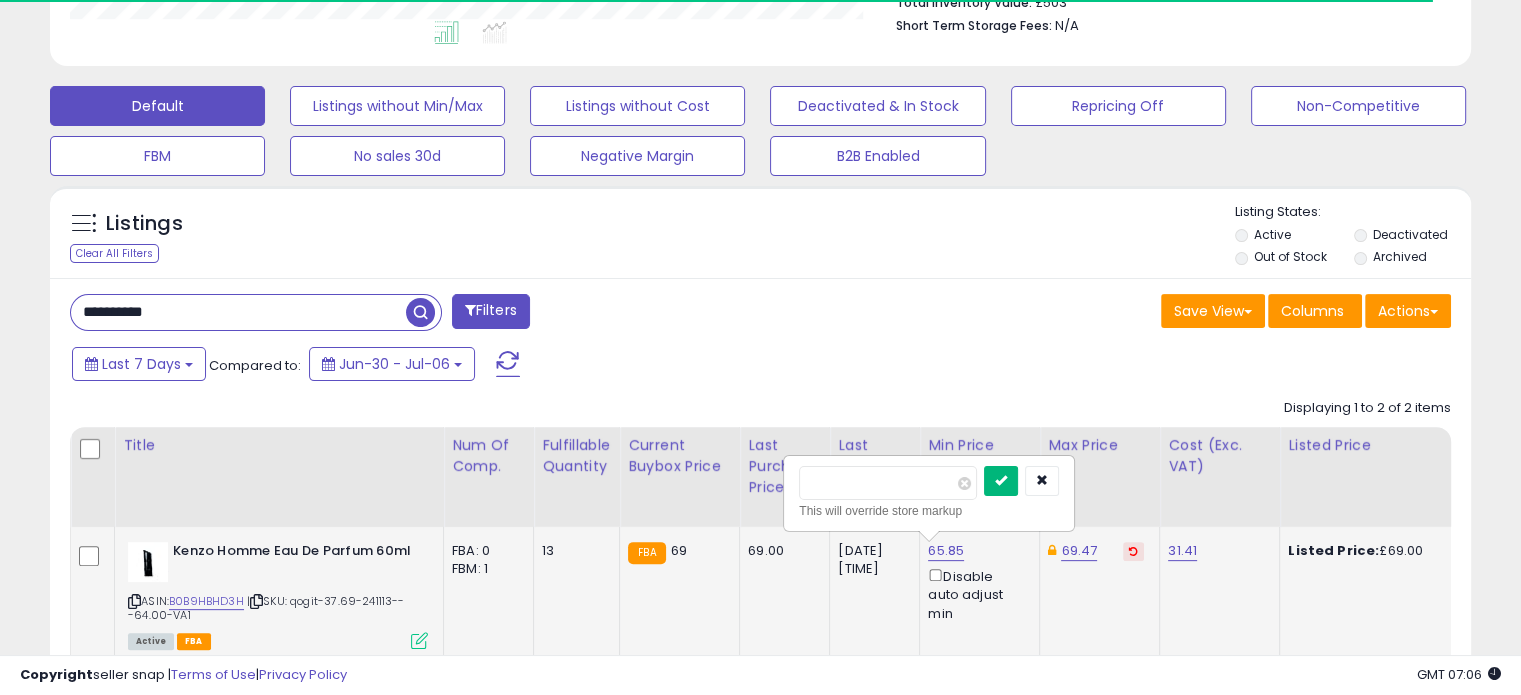 type on "**" 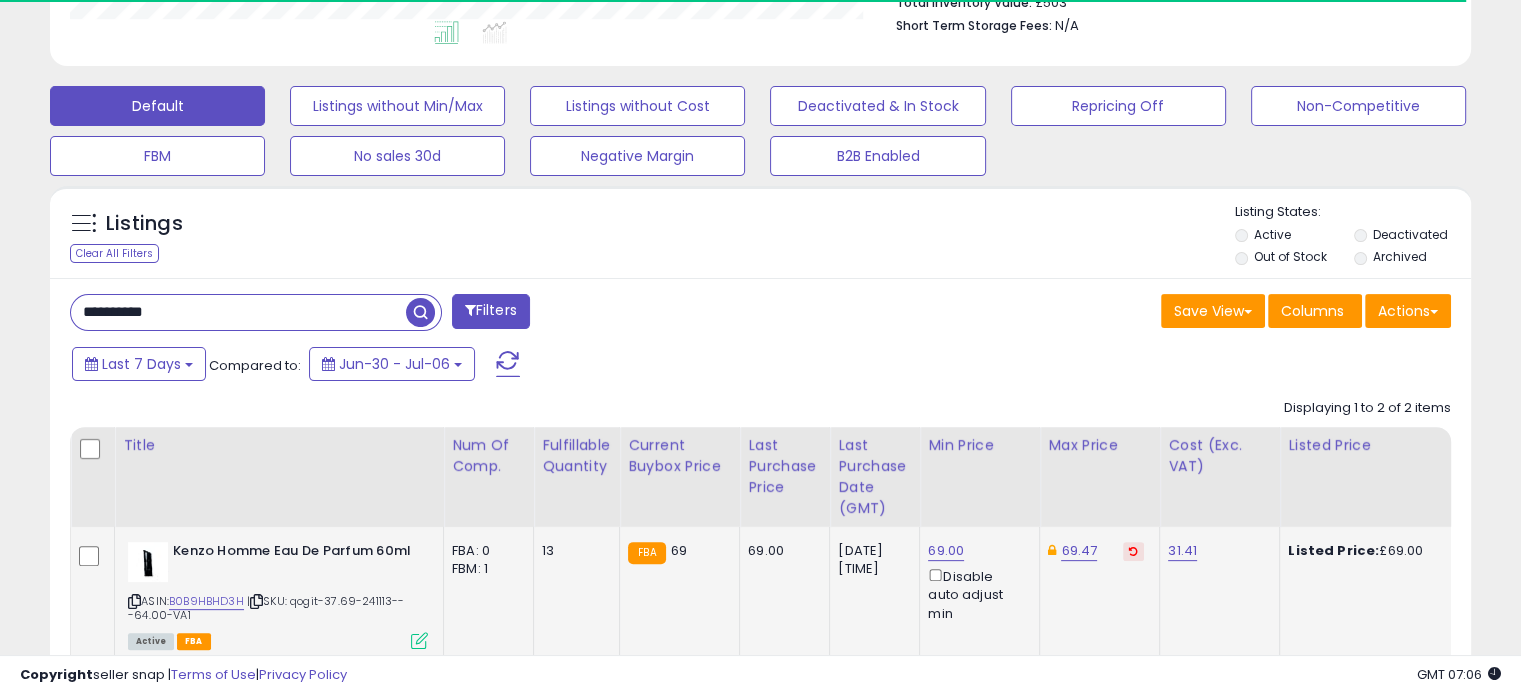 click at bounding box center (1133, 551) 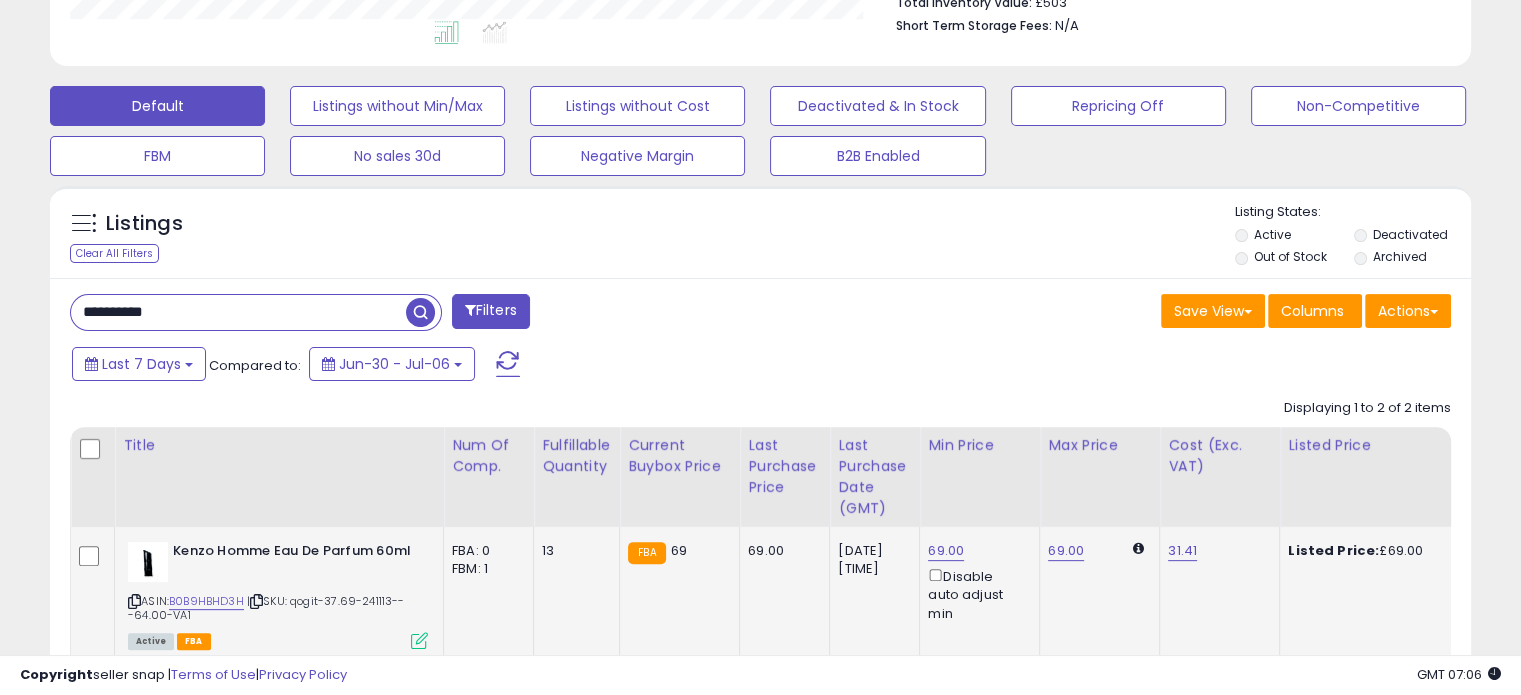 click on "**********" at bounding box center (238, 312) 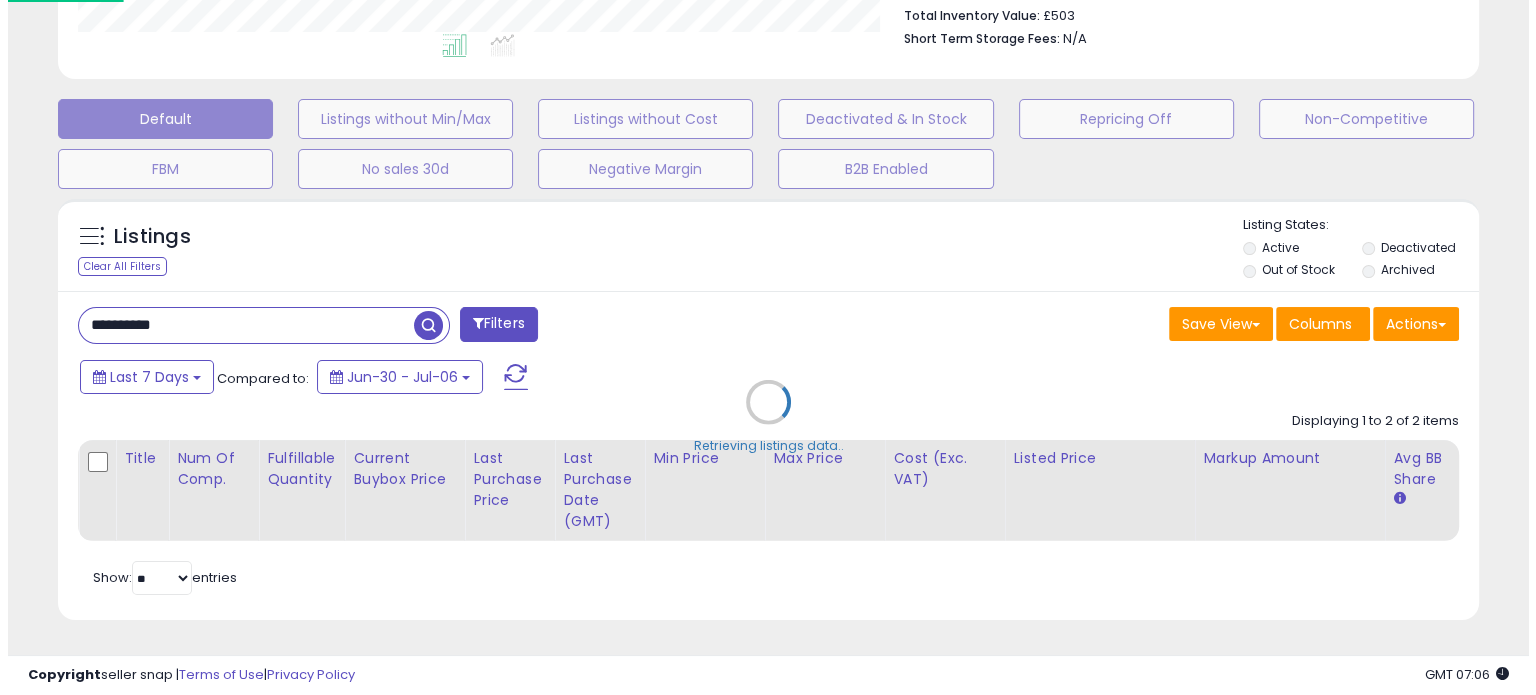 scroll, scrollTop: 999589, scrollLeft: 999168, axis: both 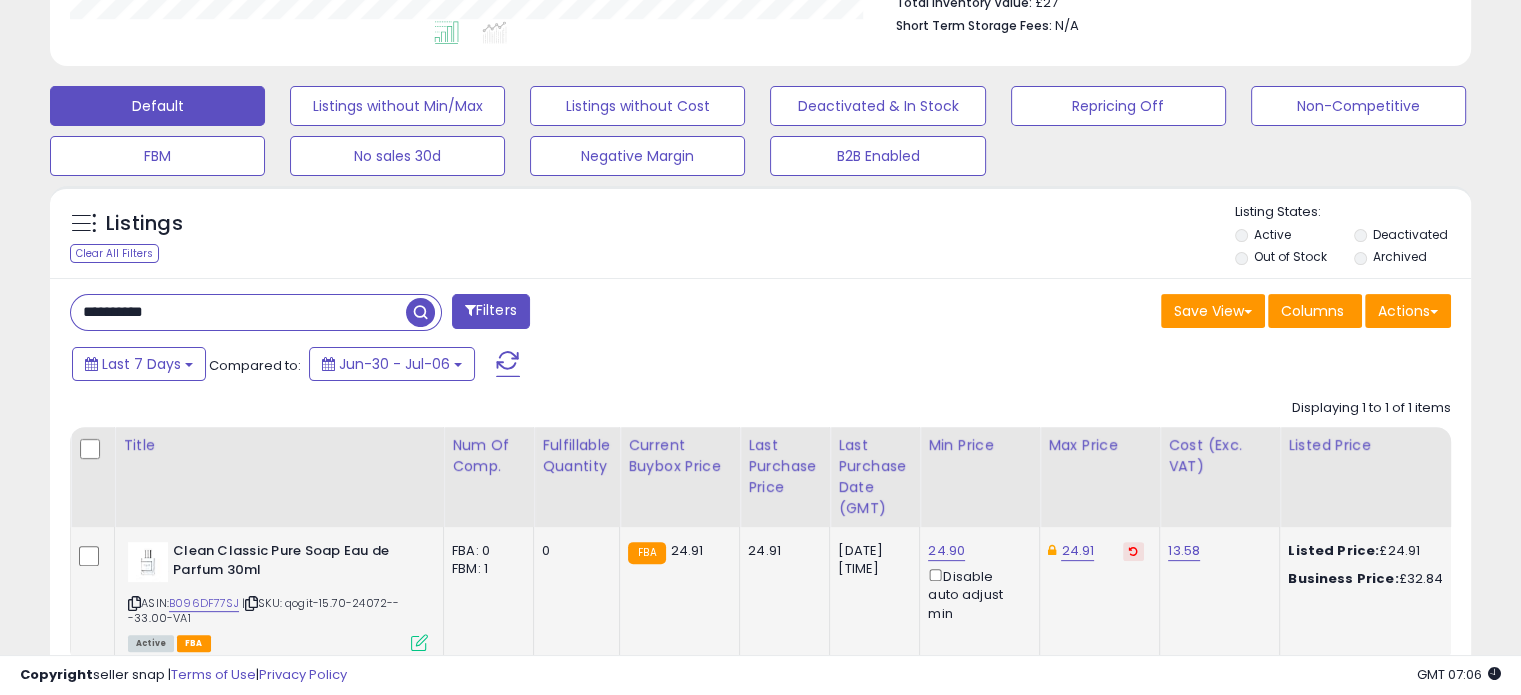 click at bounding box center [1133, 551] 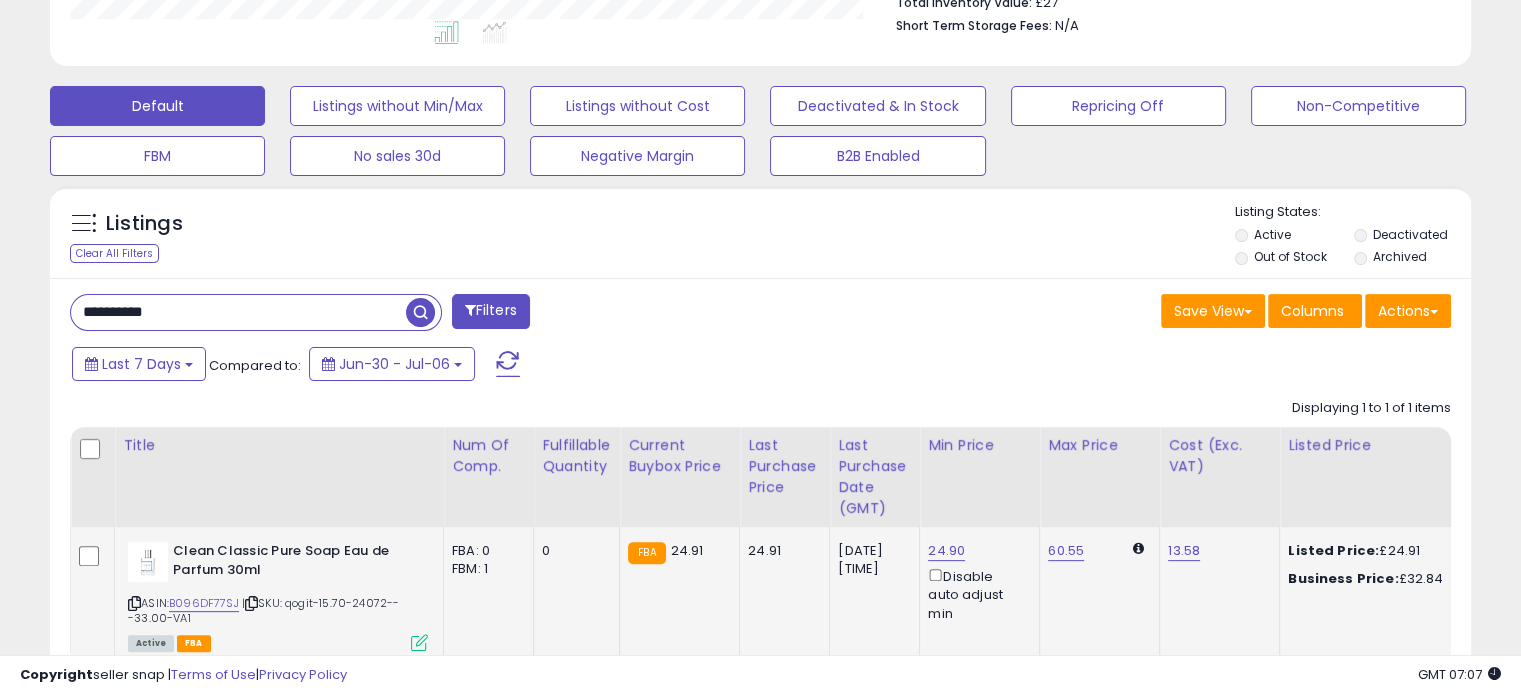 click on "**********" at bounding box center [238, 312] 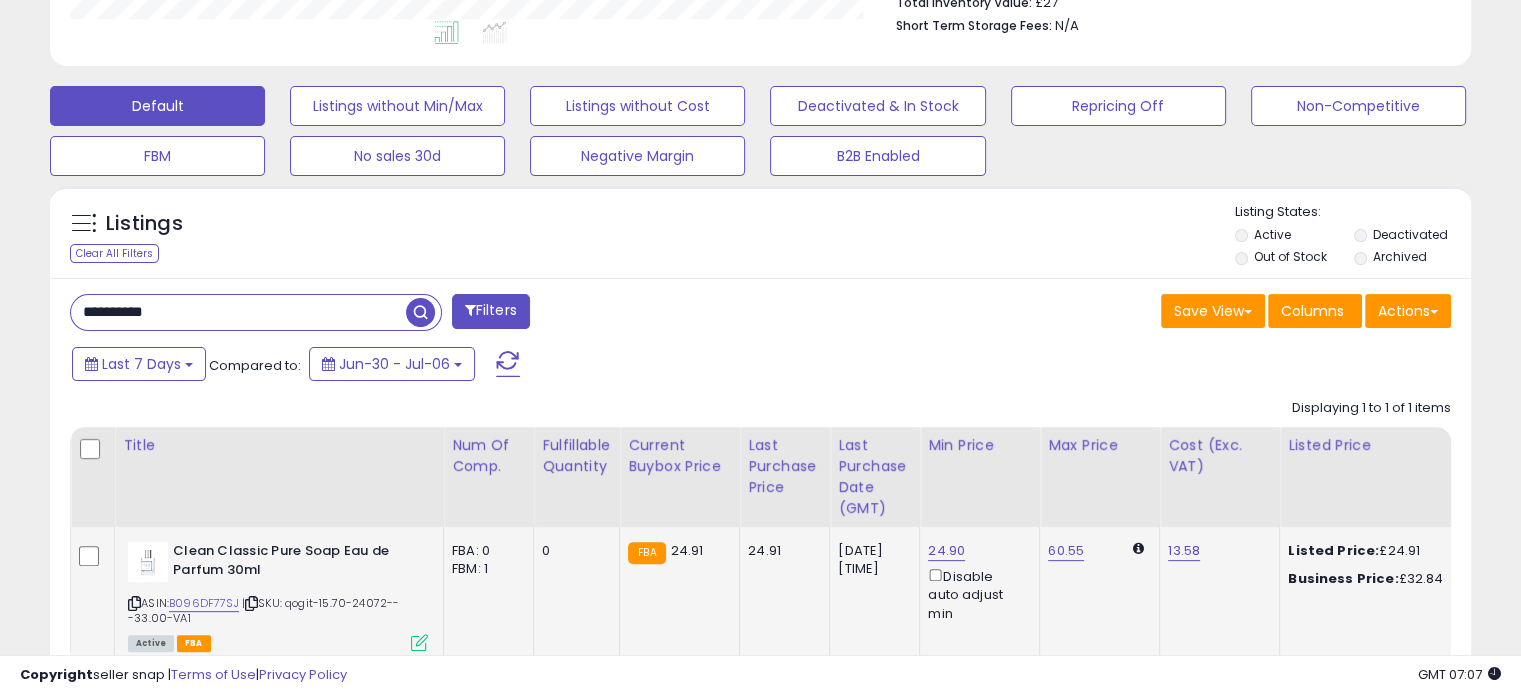paste 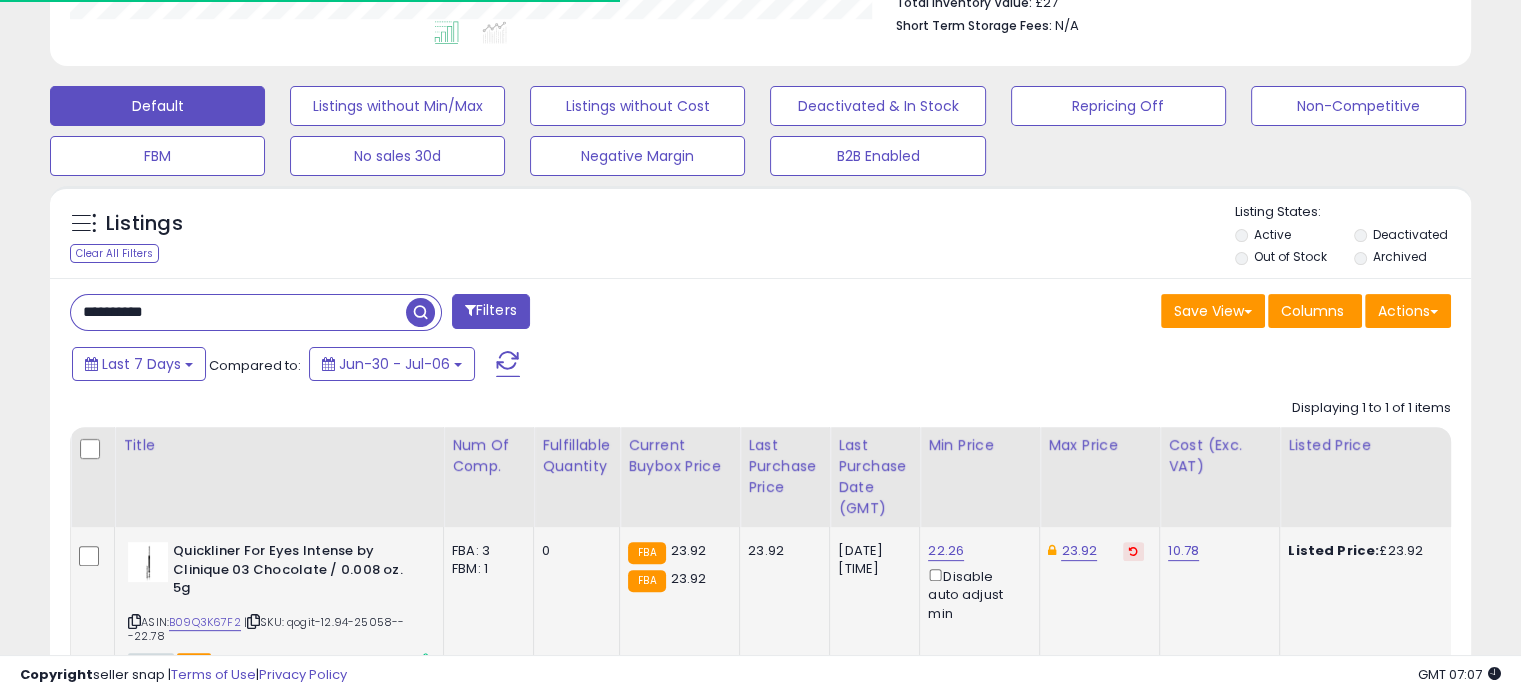 scroll, scrollTop: 409, scrollLeft: 822, axis: both 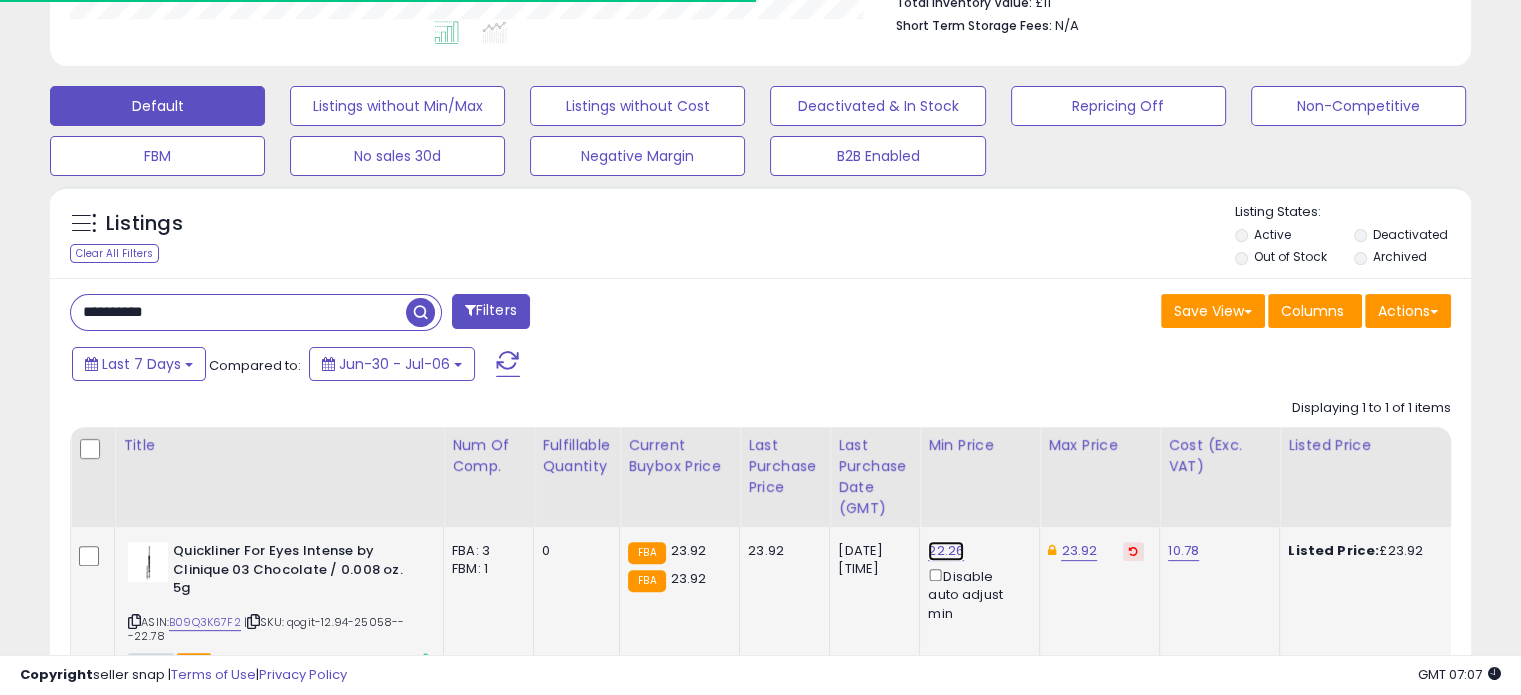 click on "22.26" at bounding box center (946, 551) 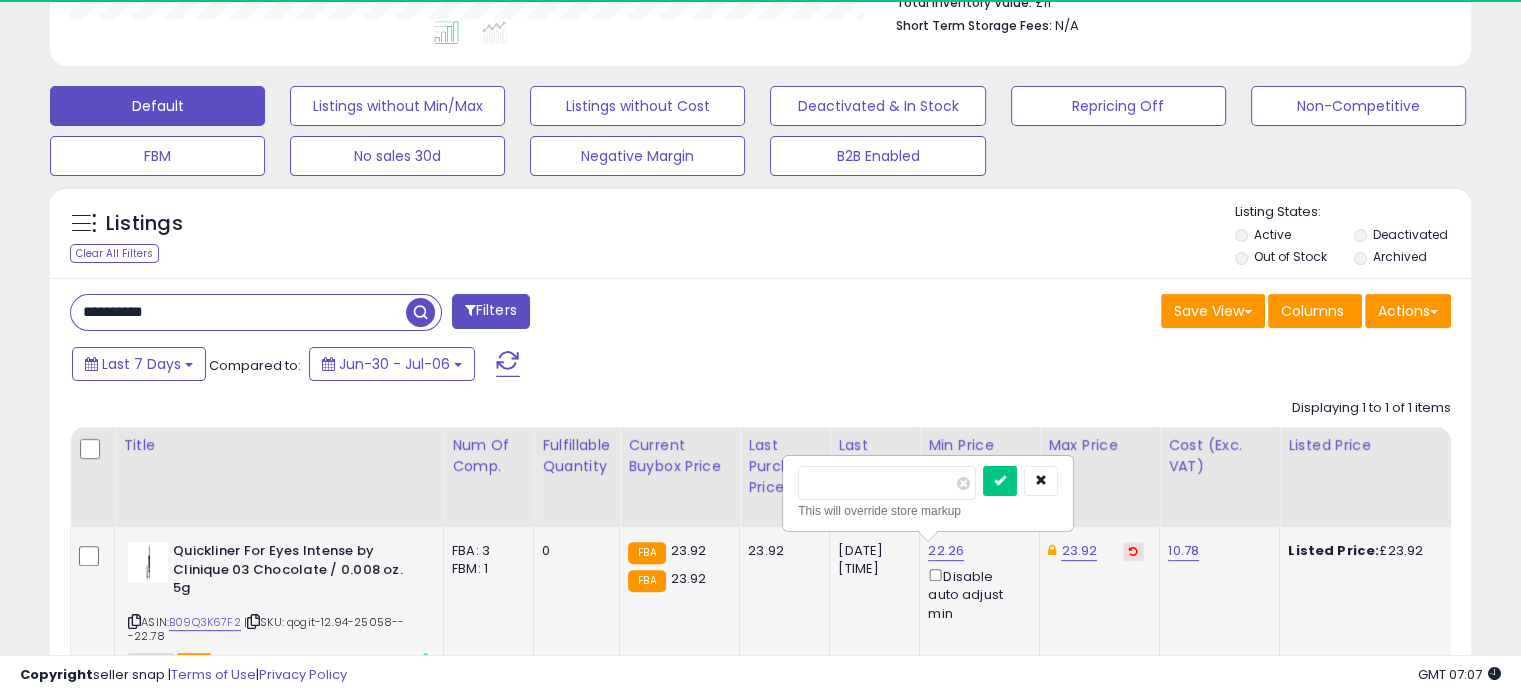 scroll, scrollTop: 999589, scrollLeft: 999176, axis: both 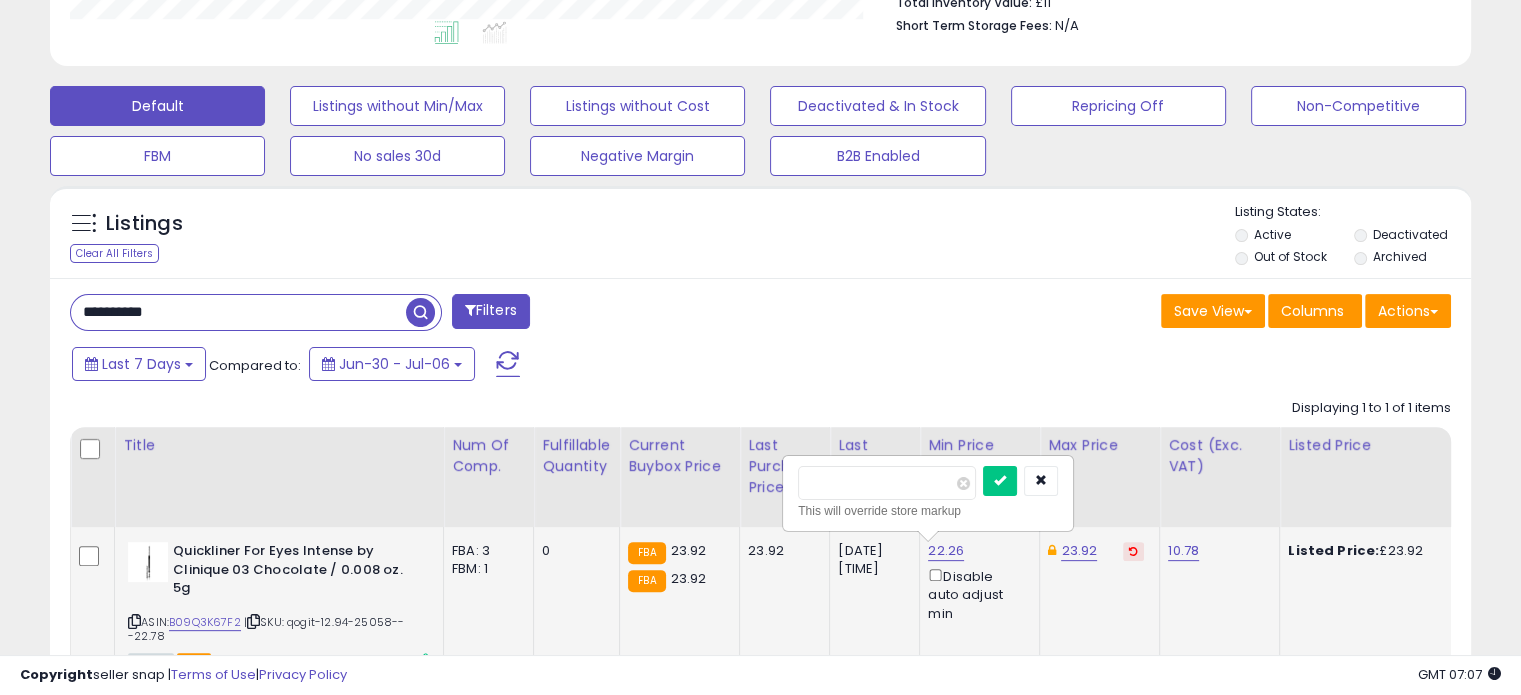 drag, startPoint x: 851, startPoint y: 479, endPoint x: 796, endPoint y: 479, distance: 55 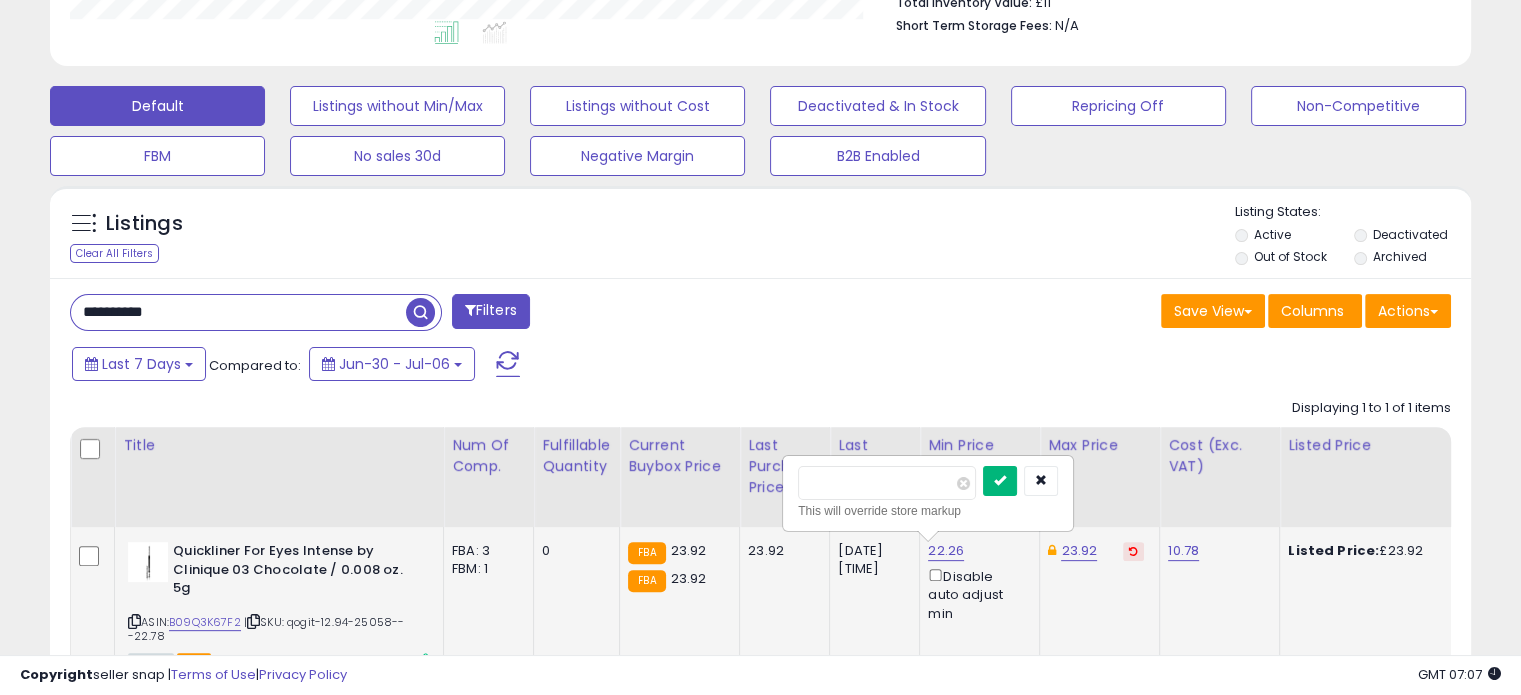 type on "*****" 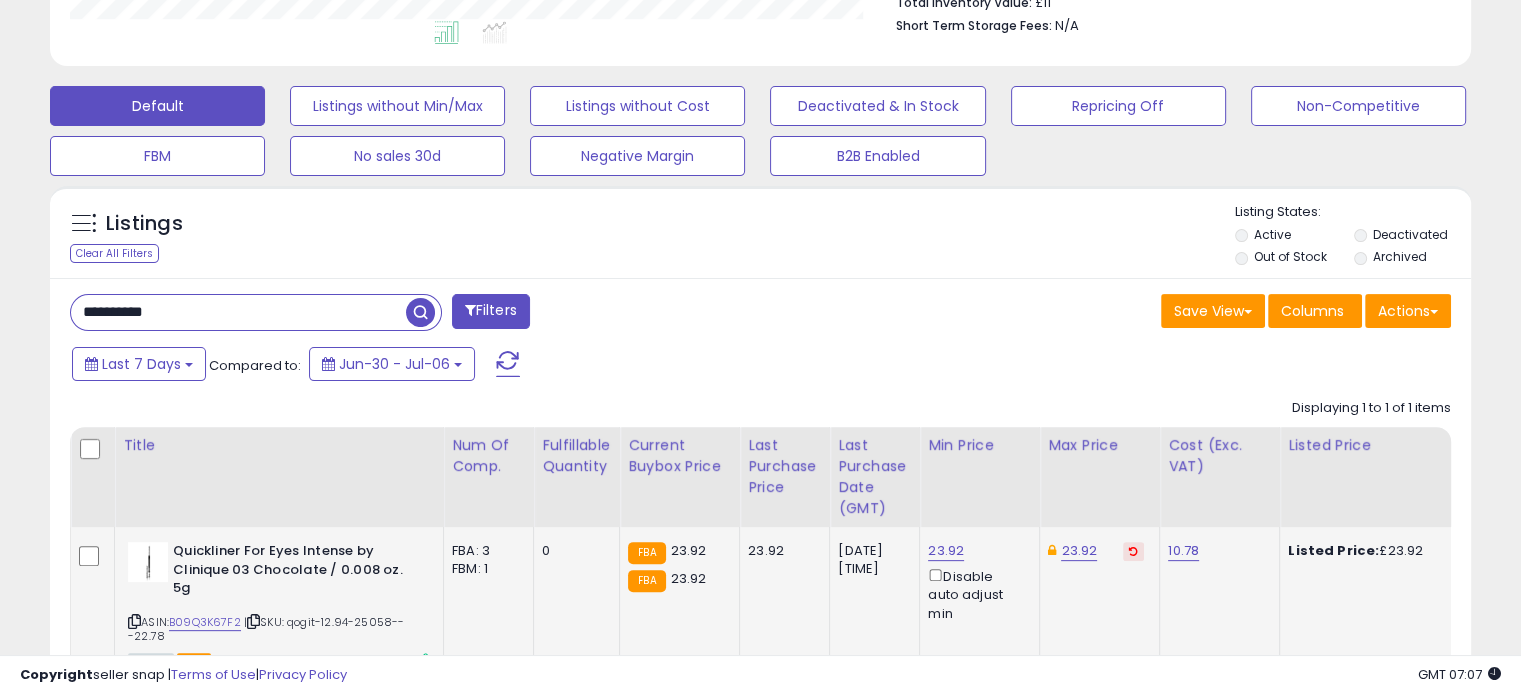 click at bounding box center [1133, 551] 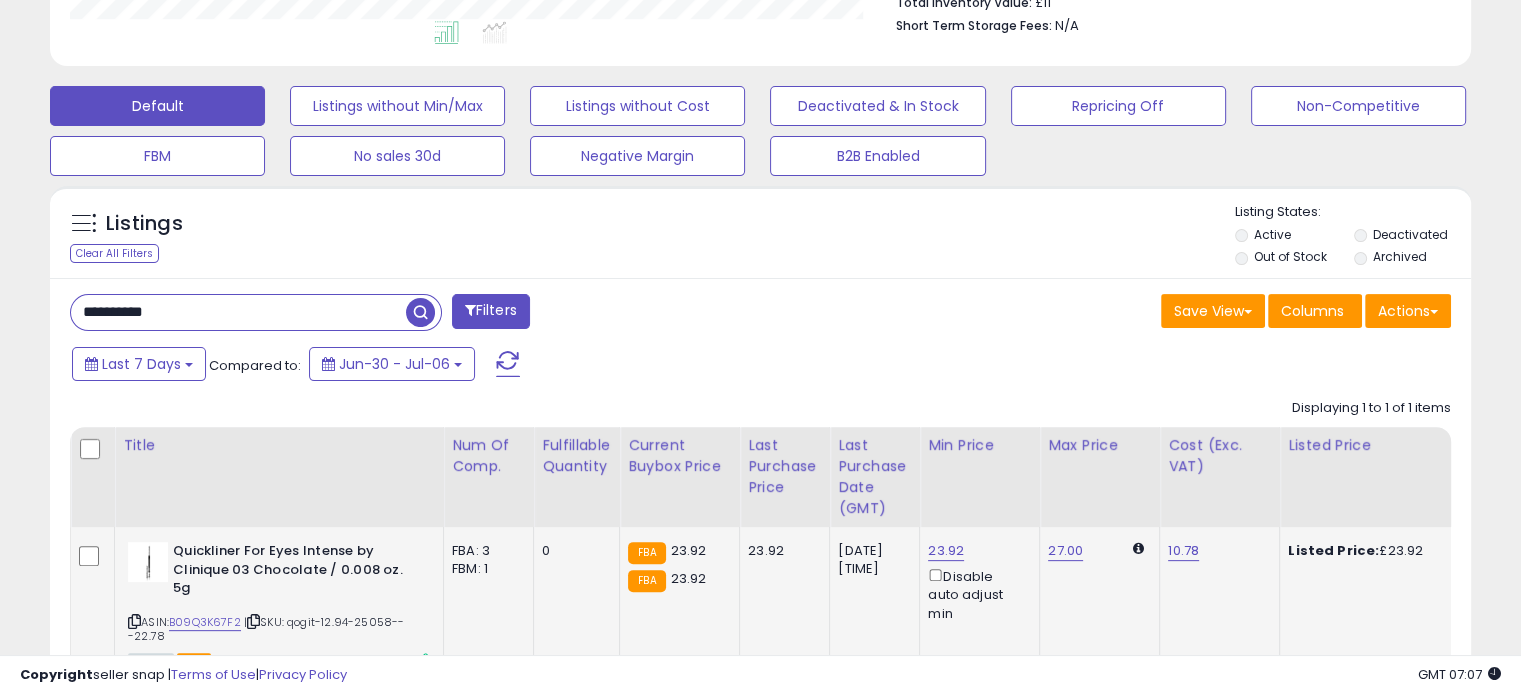click on "**********" at bounding box center (238, 312) 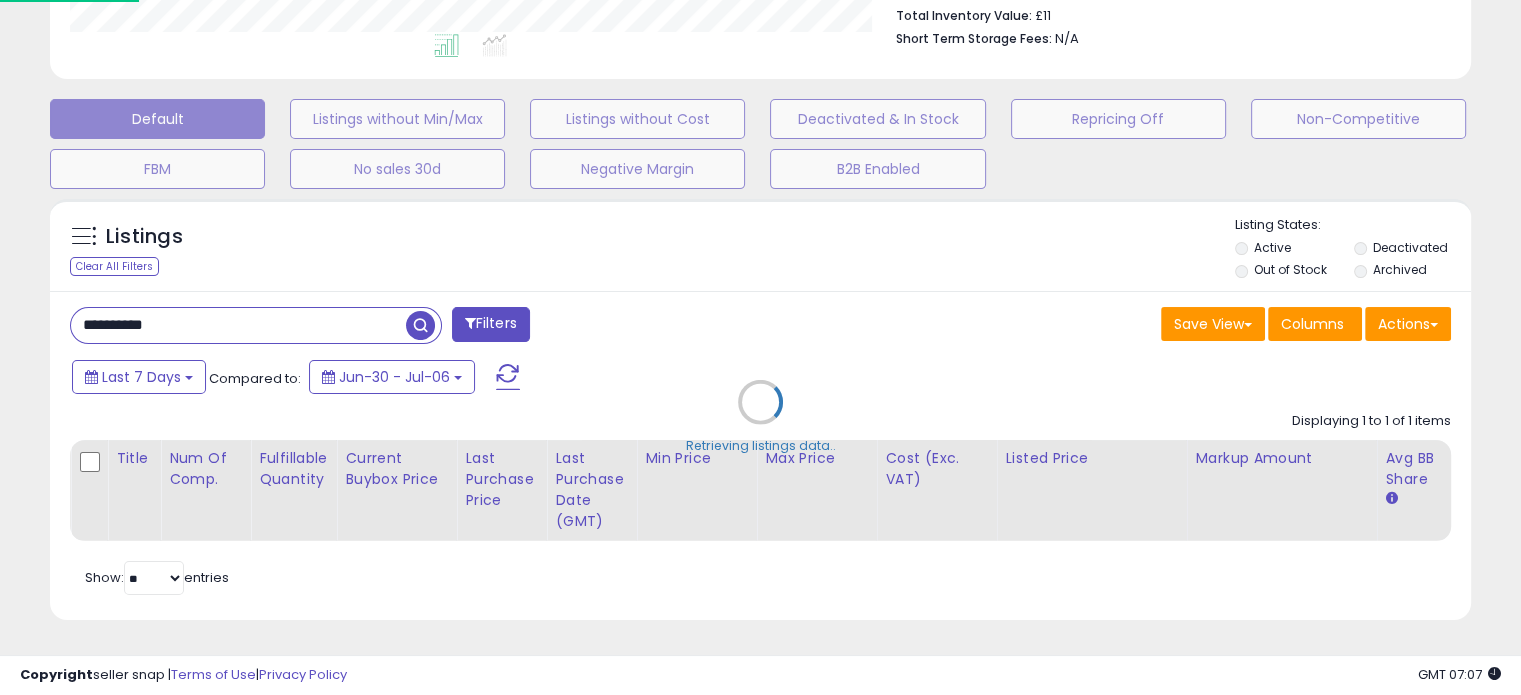 scroll, scrollTop: 999589, scrollLeft: 999168, axis: both 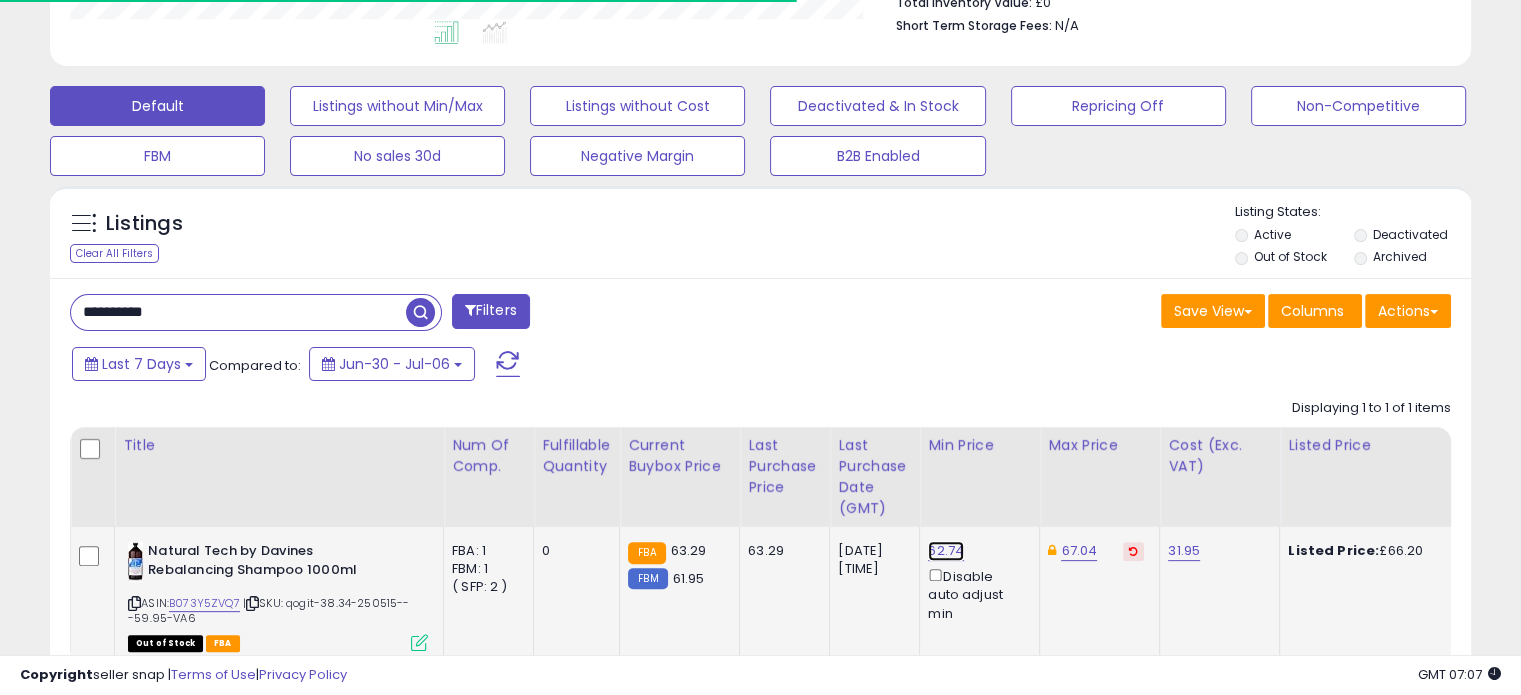 click on "62.74" at bounding box center (946, 551) 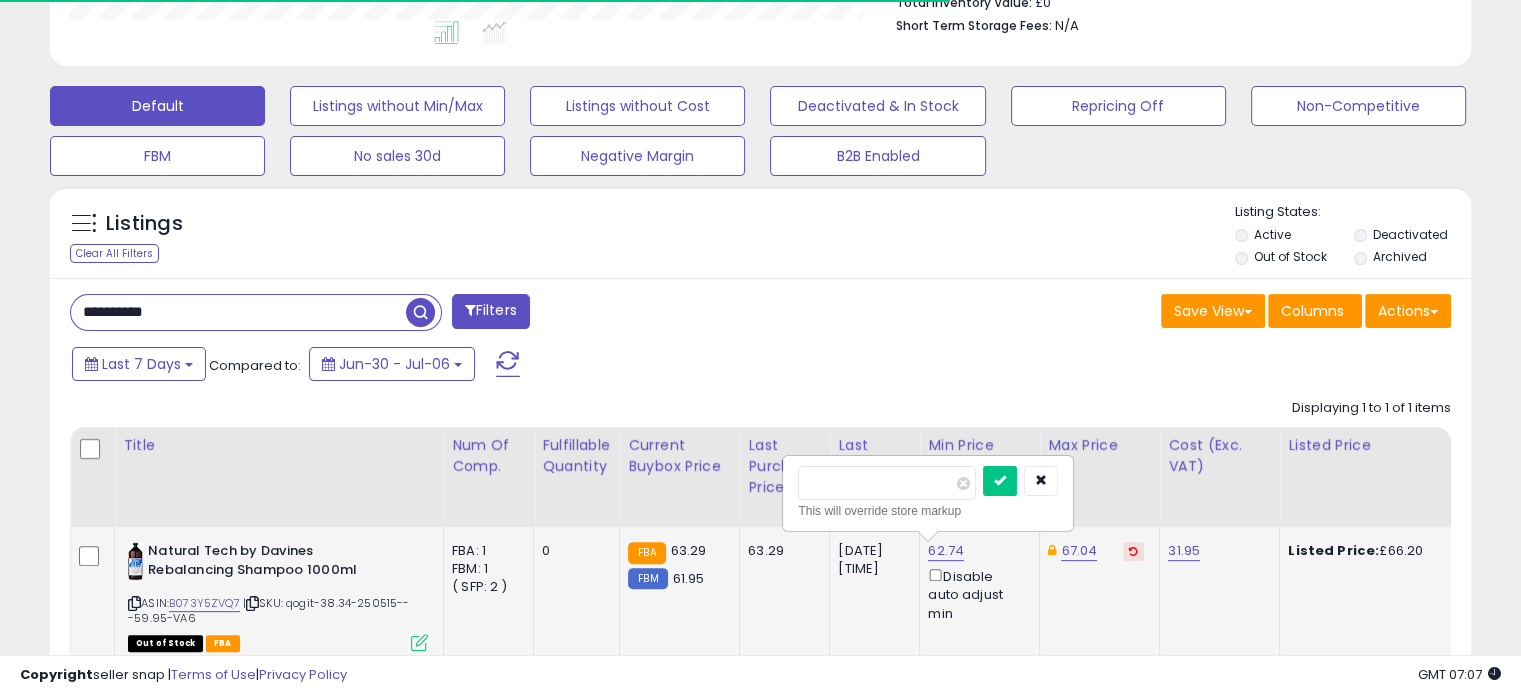 scroll, scrollTop: 999589, scrollLeft: 999176, axis: both 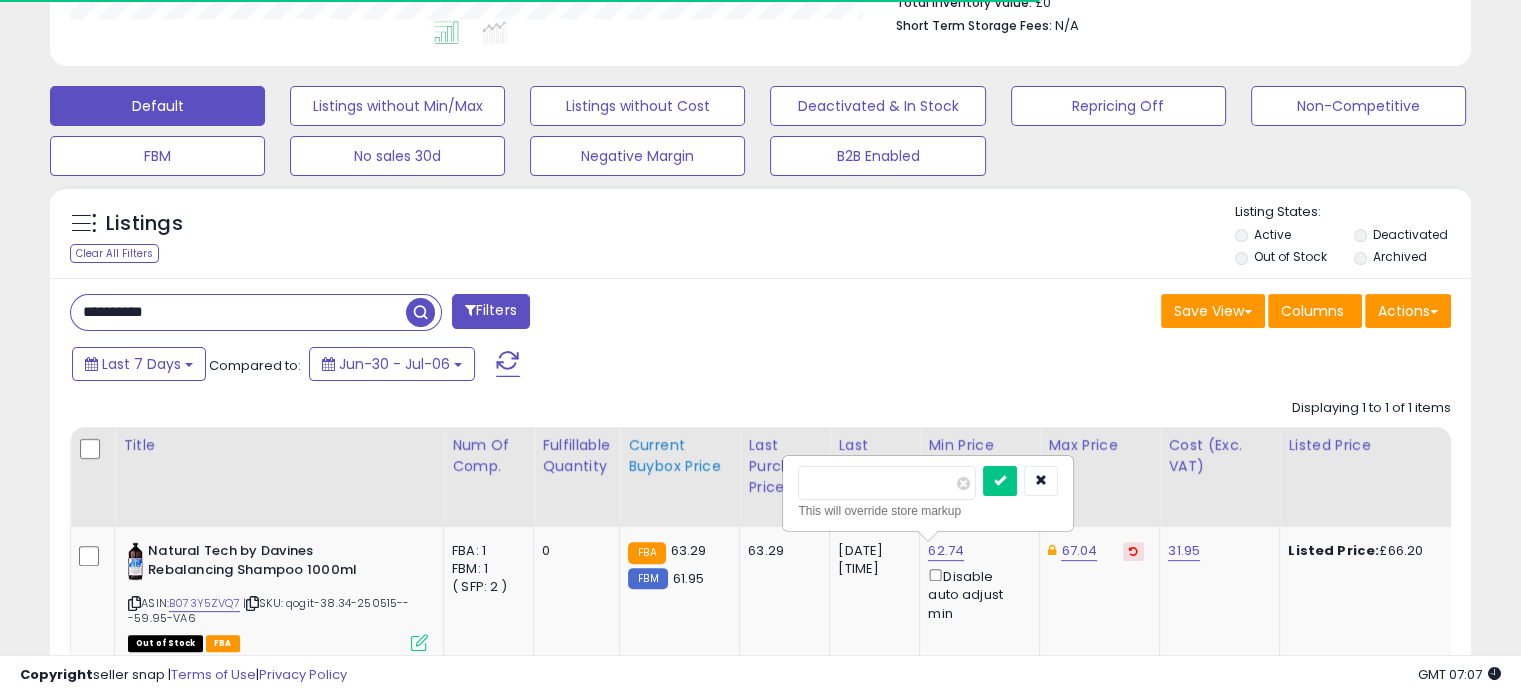 drag, startPoint x: 853, startPoint y: 484, endPoint x: 732, endPoint y: 479, distance: 121.103264 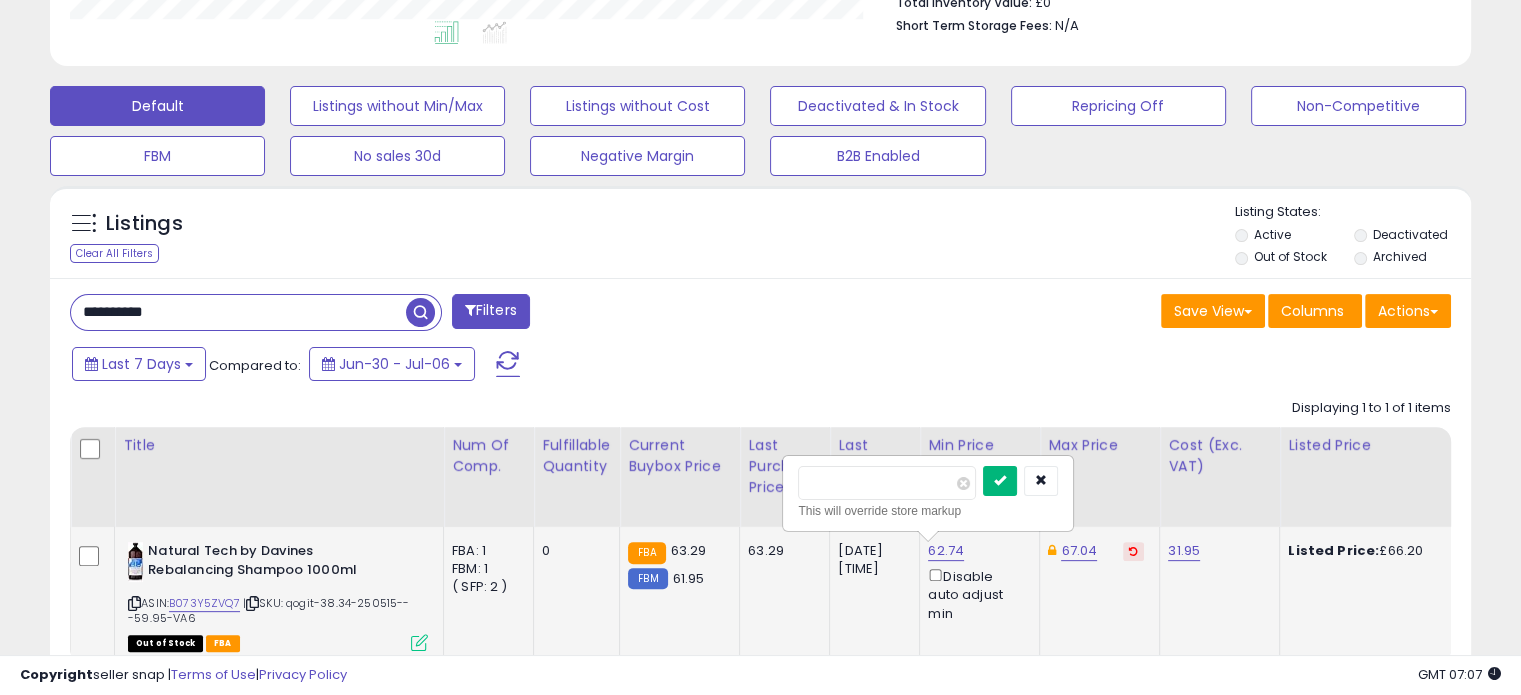 type on "*****" 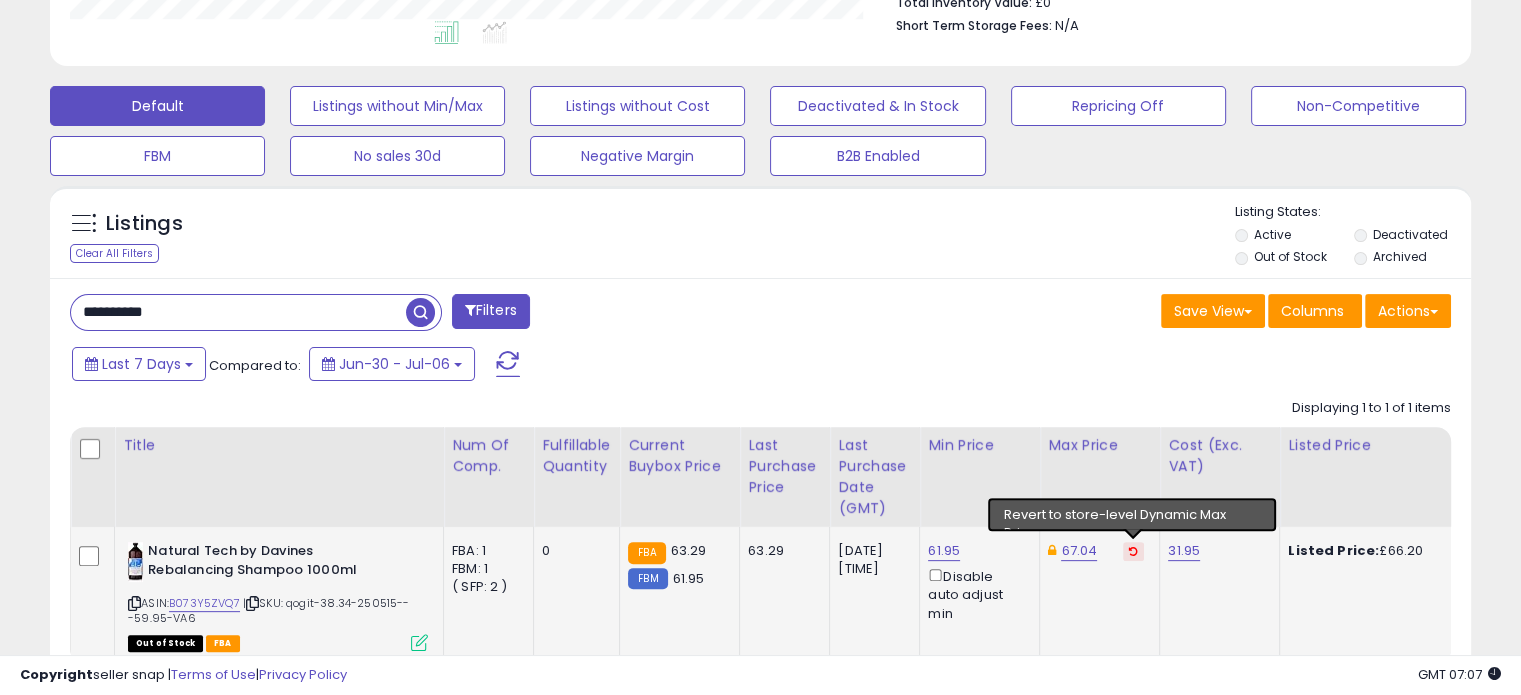 click at bounding box center (1133, 551) 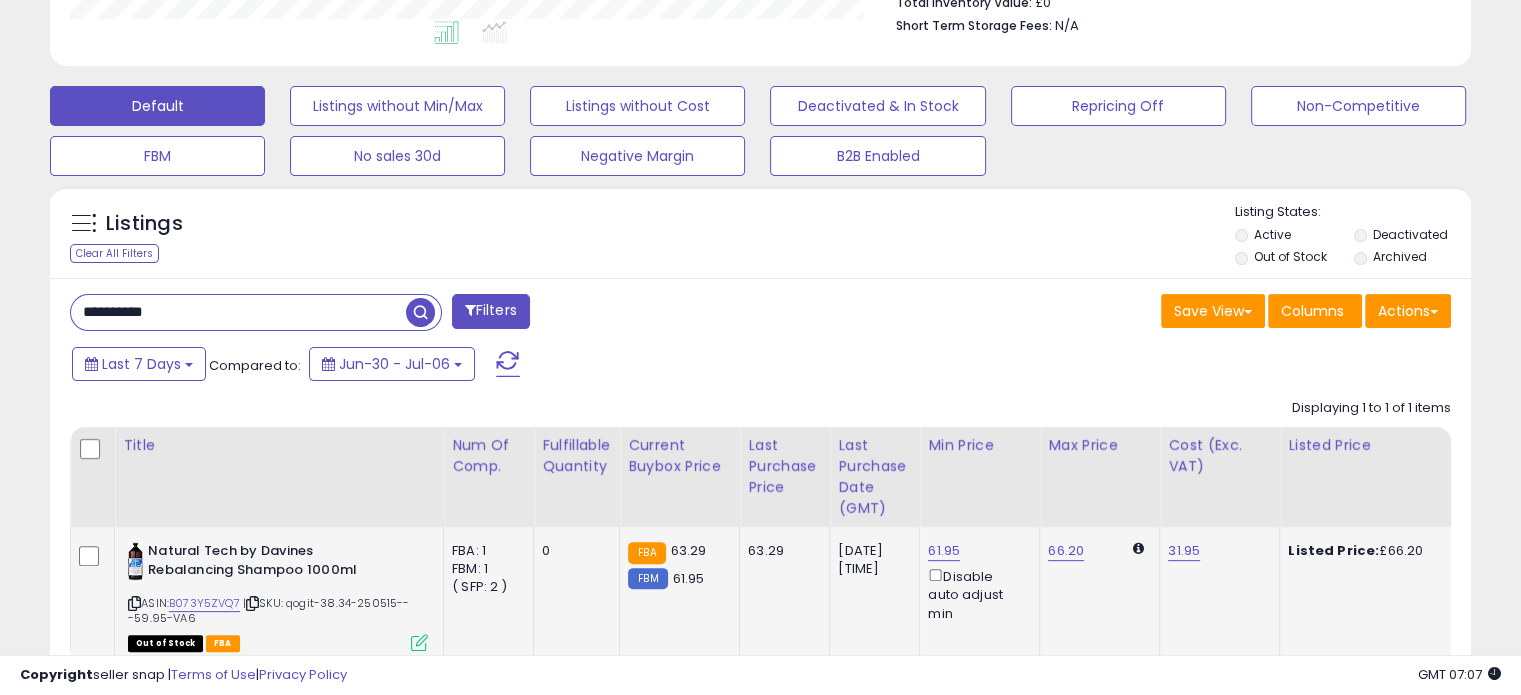 click on "**********" at bounding box center [238, 312] 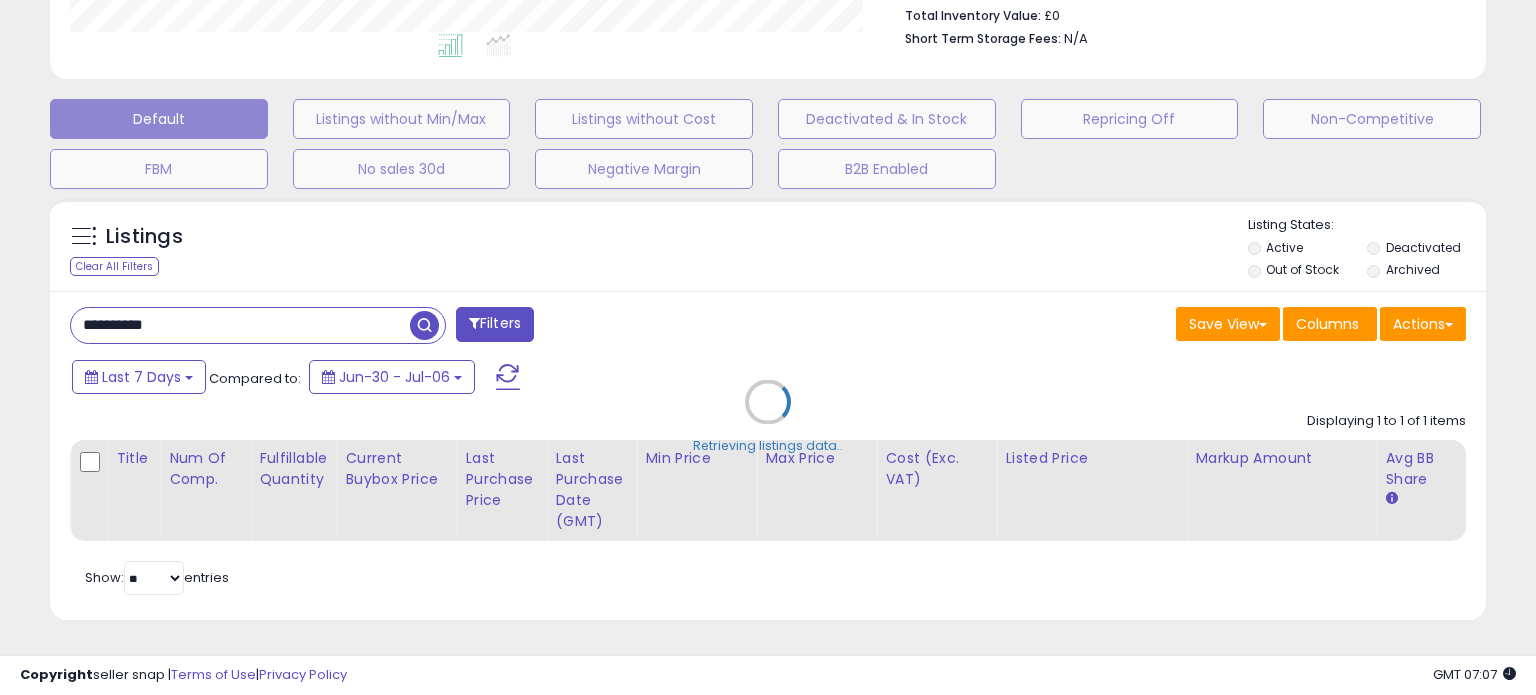 scroll, scrollTop: 999589, scrollLeft: 999168, axis: both 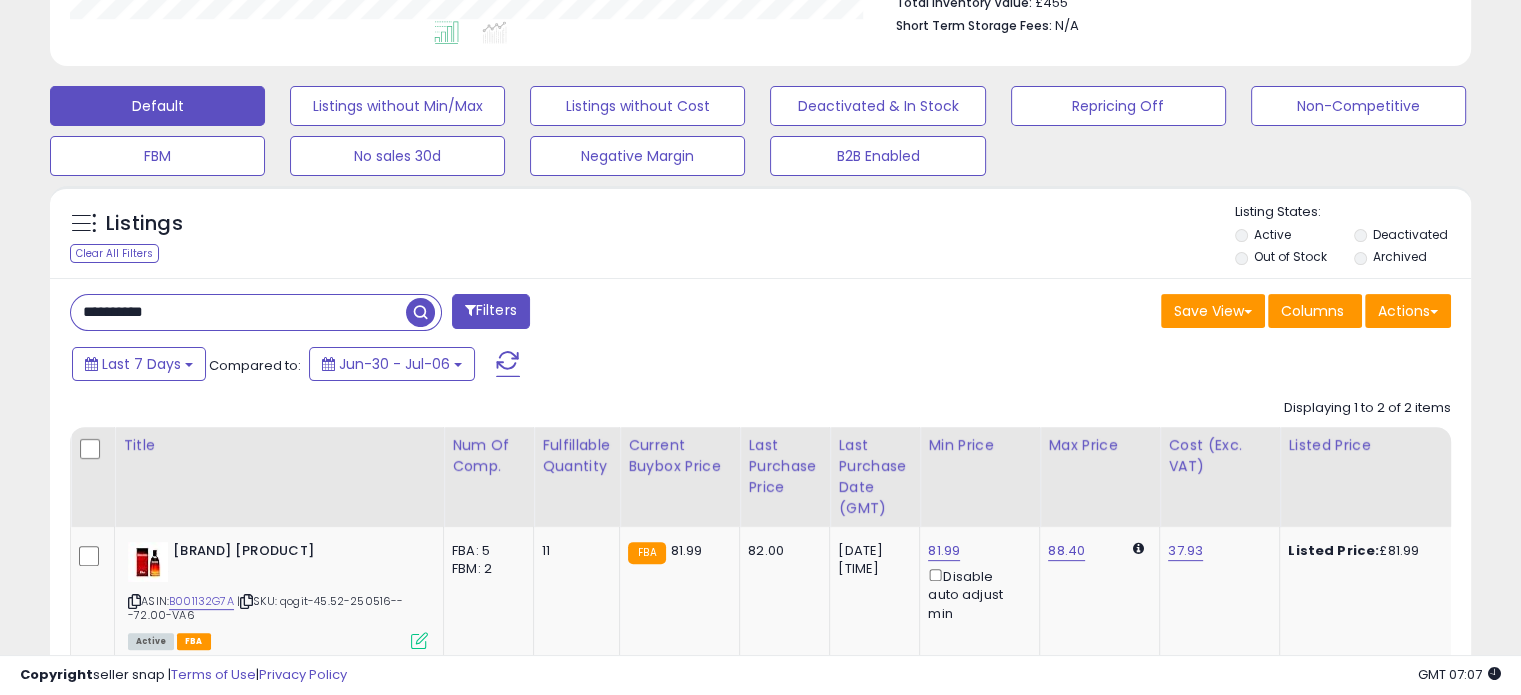 click on "**********" at bounding box center [238, 312] 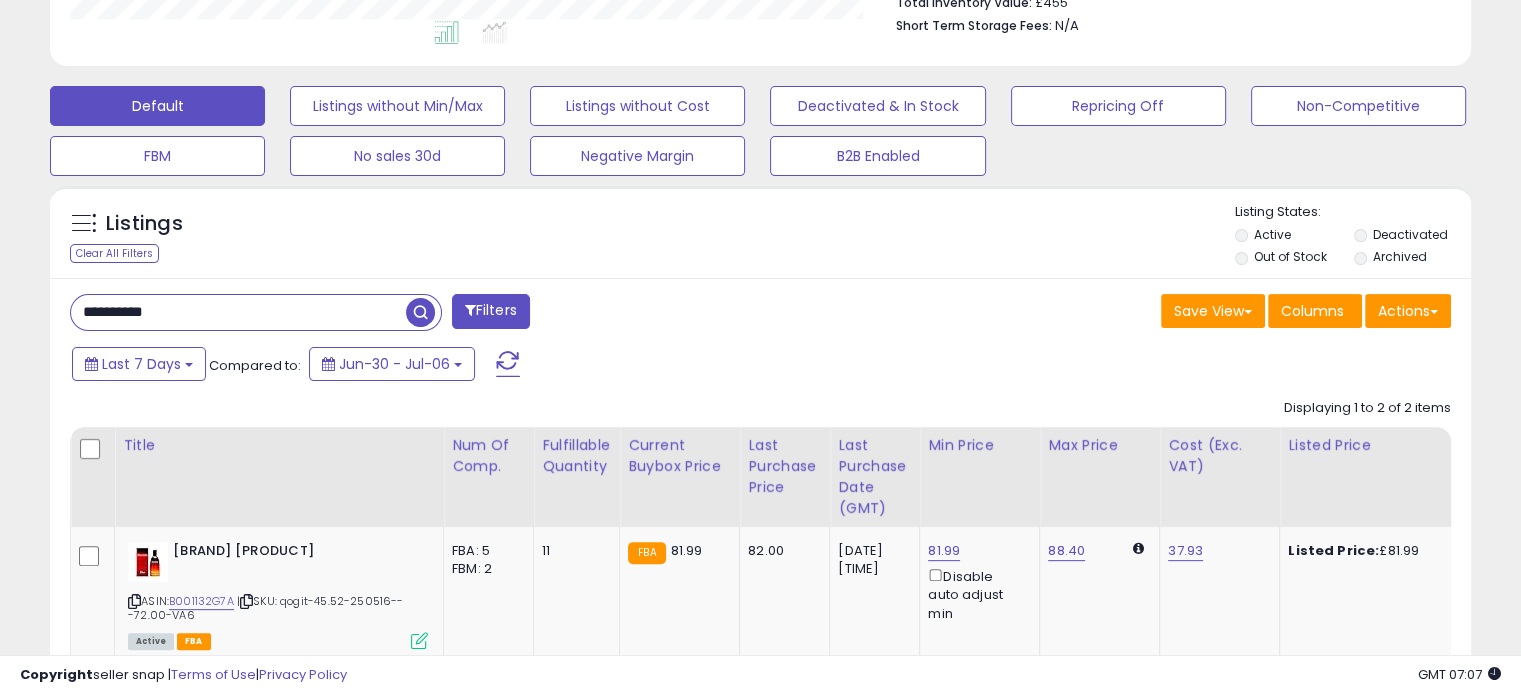 click on "**********" at bounding box center [238, 312] 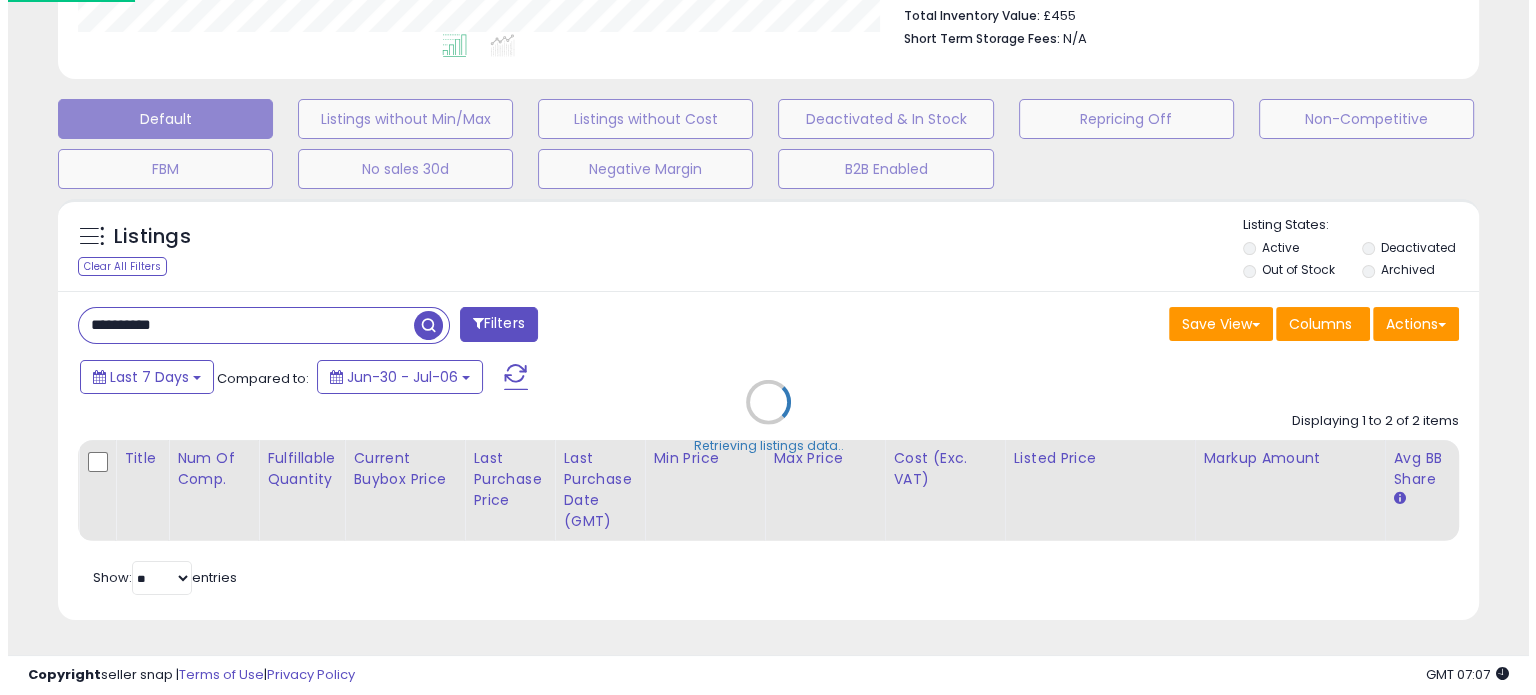 scroll, scrollTop: 999589, scrollLeft: 999168, axis: both 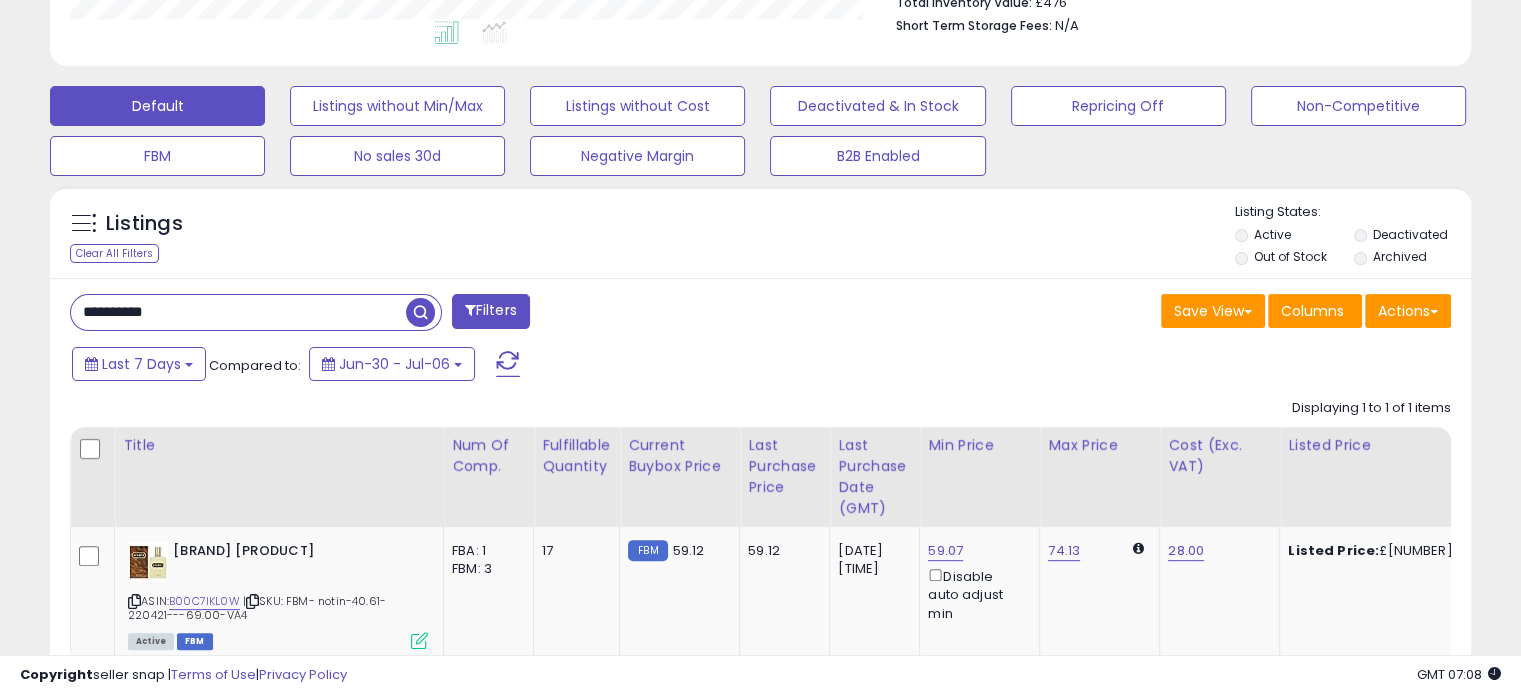 click on "**********" at bounding box center [238, 312] 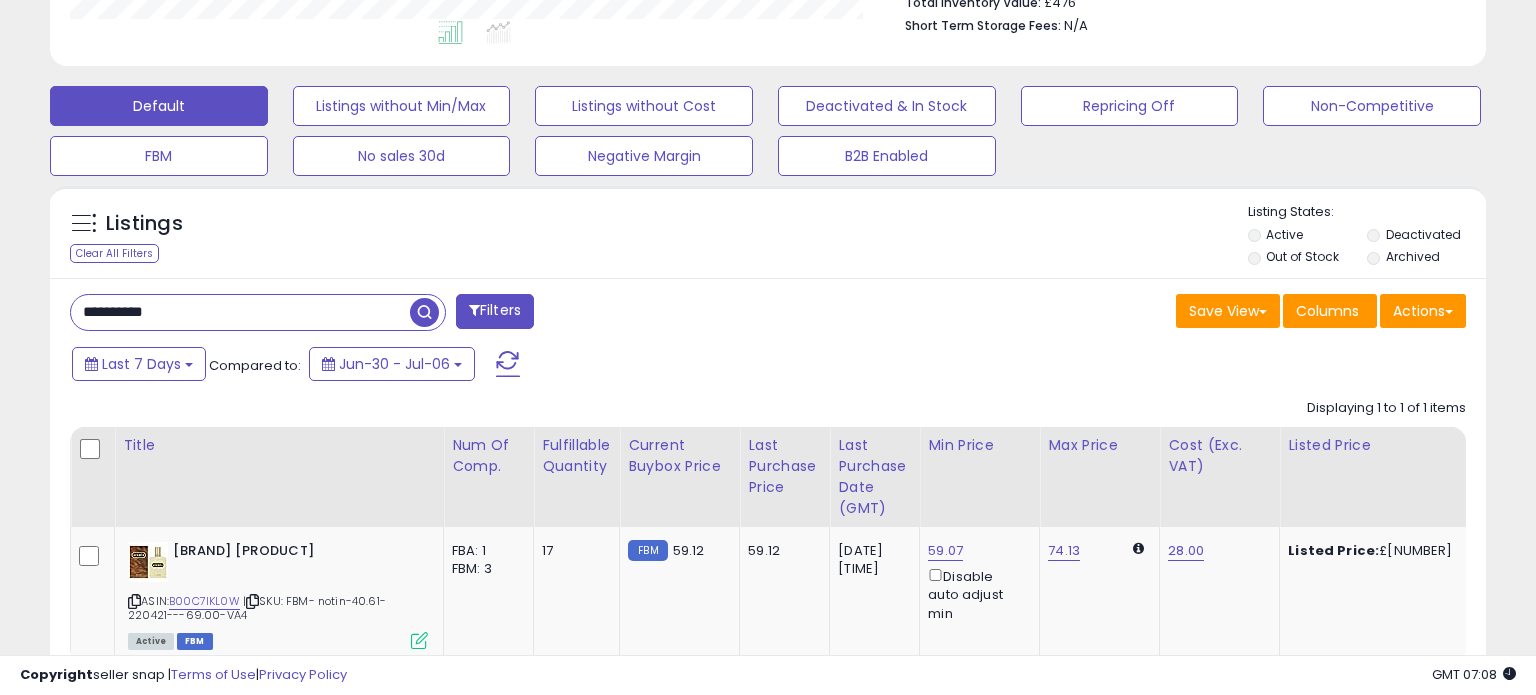 scroll, scrollTop: 999589, scrollLeft: 999168, axis: both 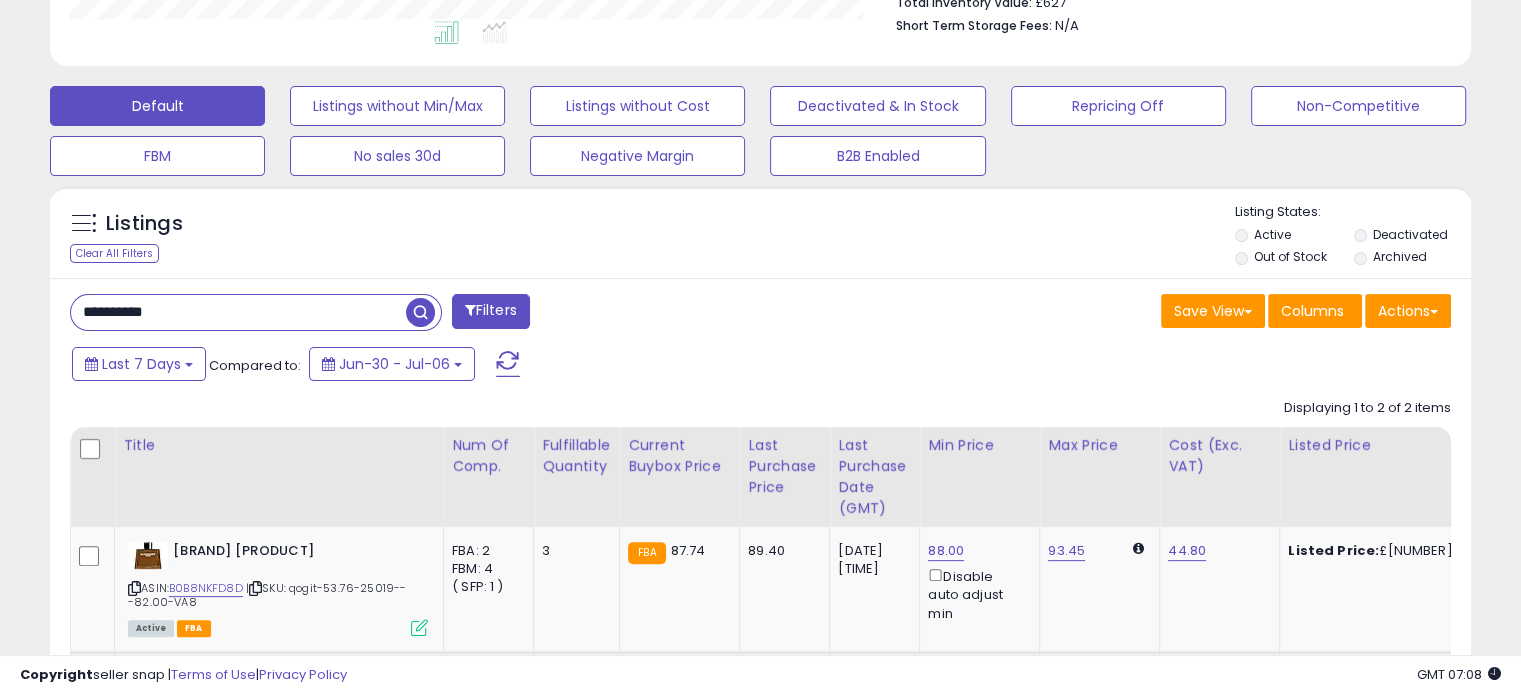 click on "**********" at bounding box center [238, 312] 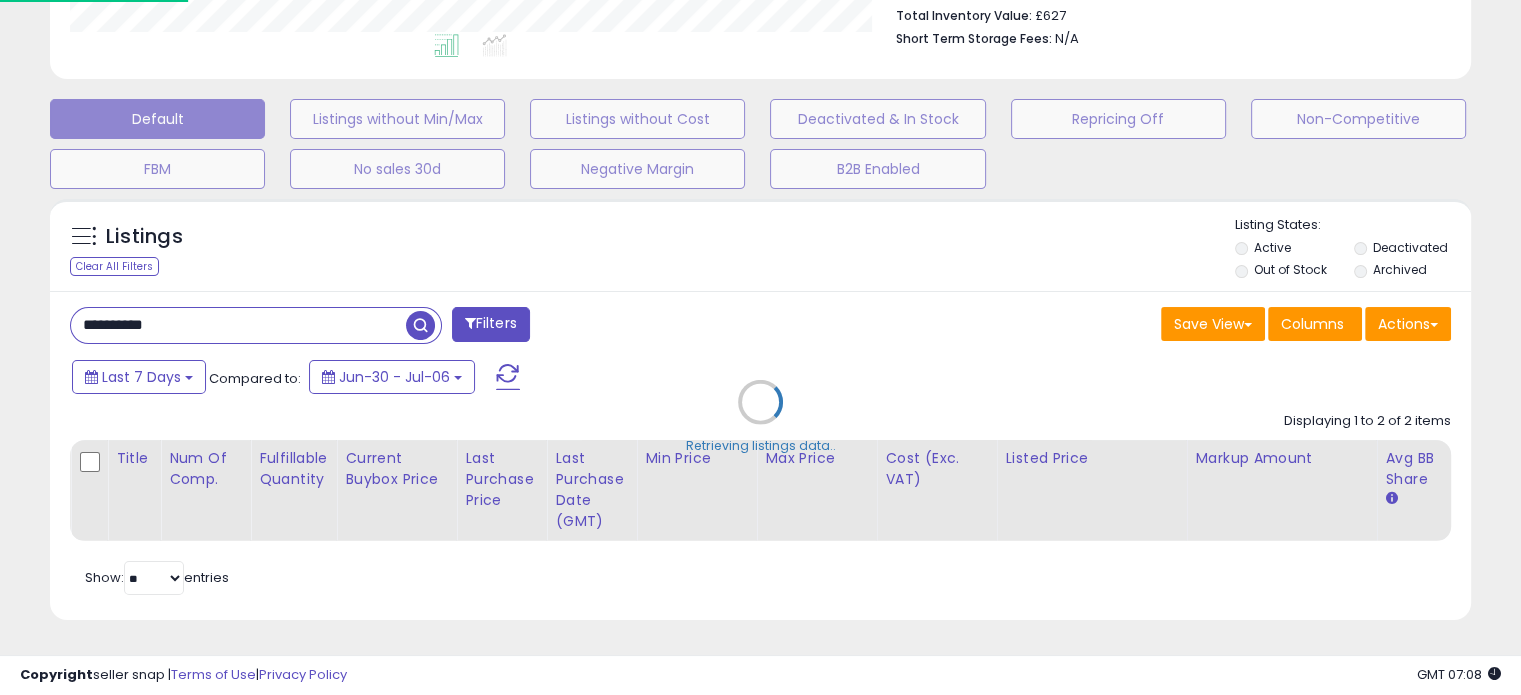 scroll, scrollTop: 999589, scrollLeft: 999168, axis: both 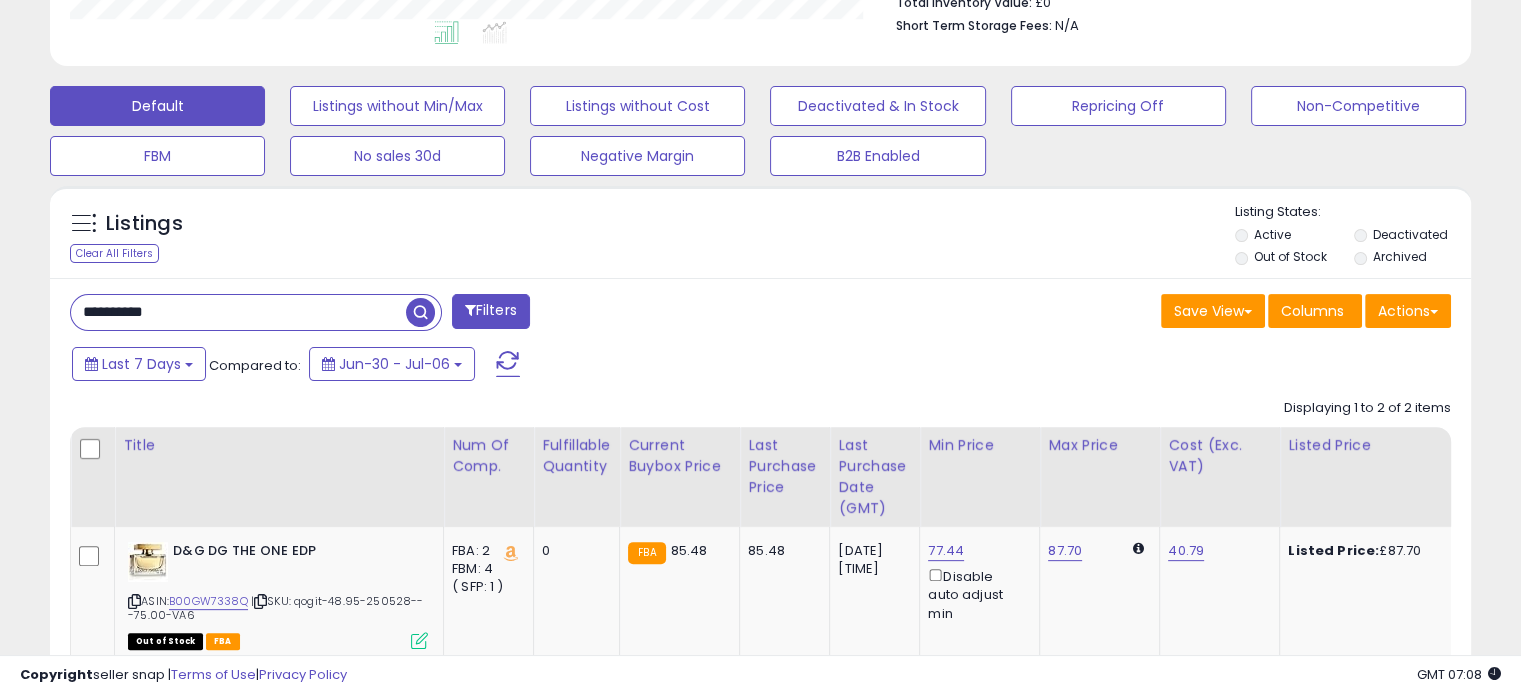 click on "**********" at bounding box center (238, 312) 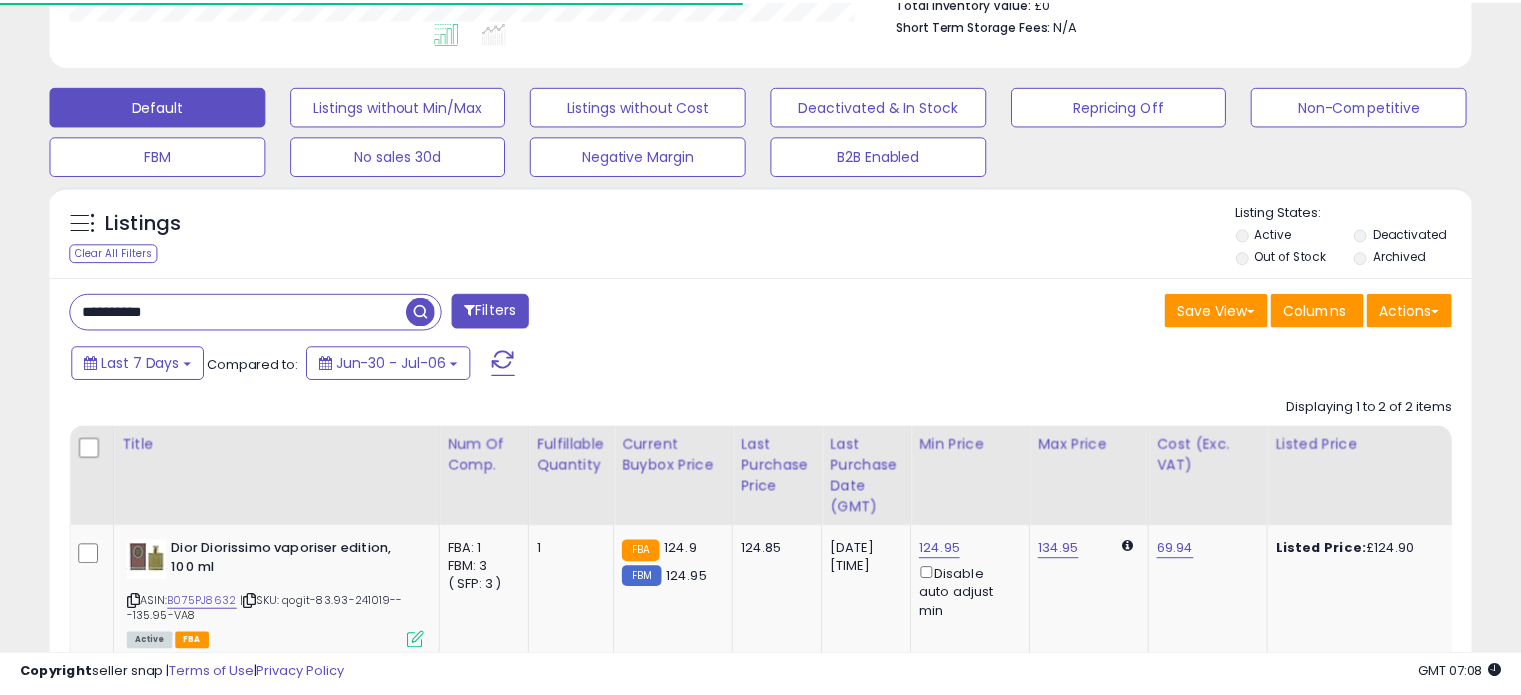 scroll, scrollTop: 409, scrollLeft: 822, axis: both 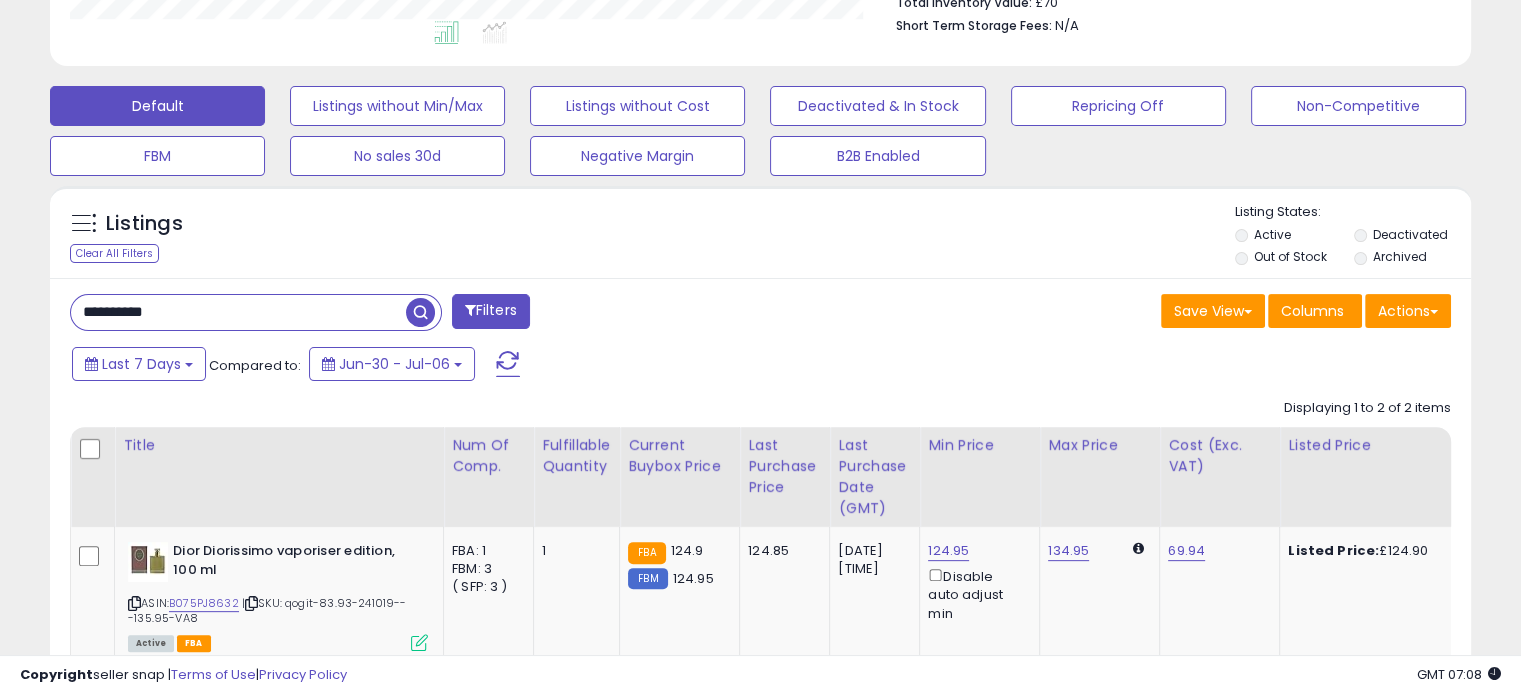 click on "**********" at bounding box center [238, 312] 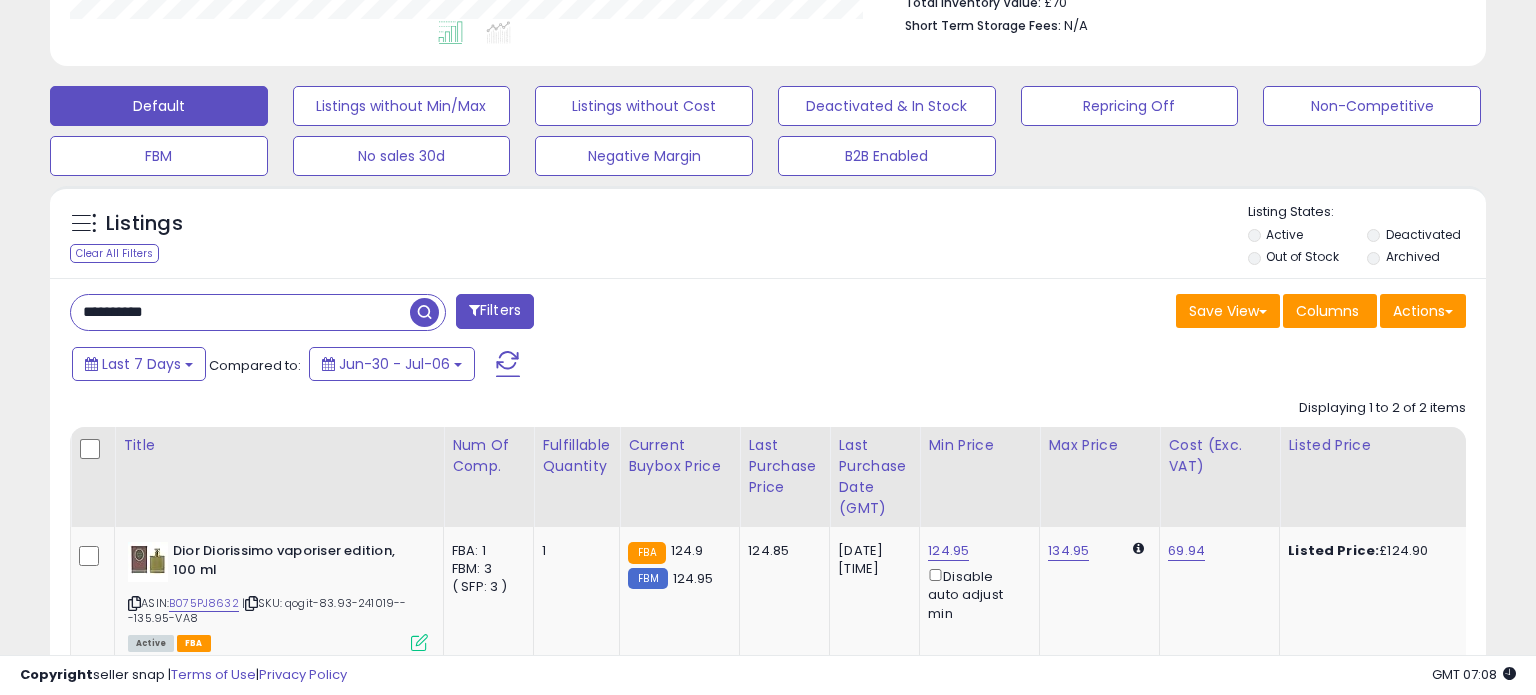 scroll, scrollTop: 999589, scrollLeft: 999168, axis: both 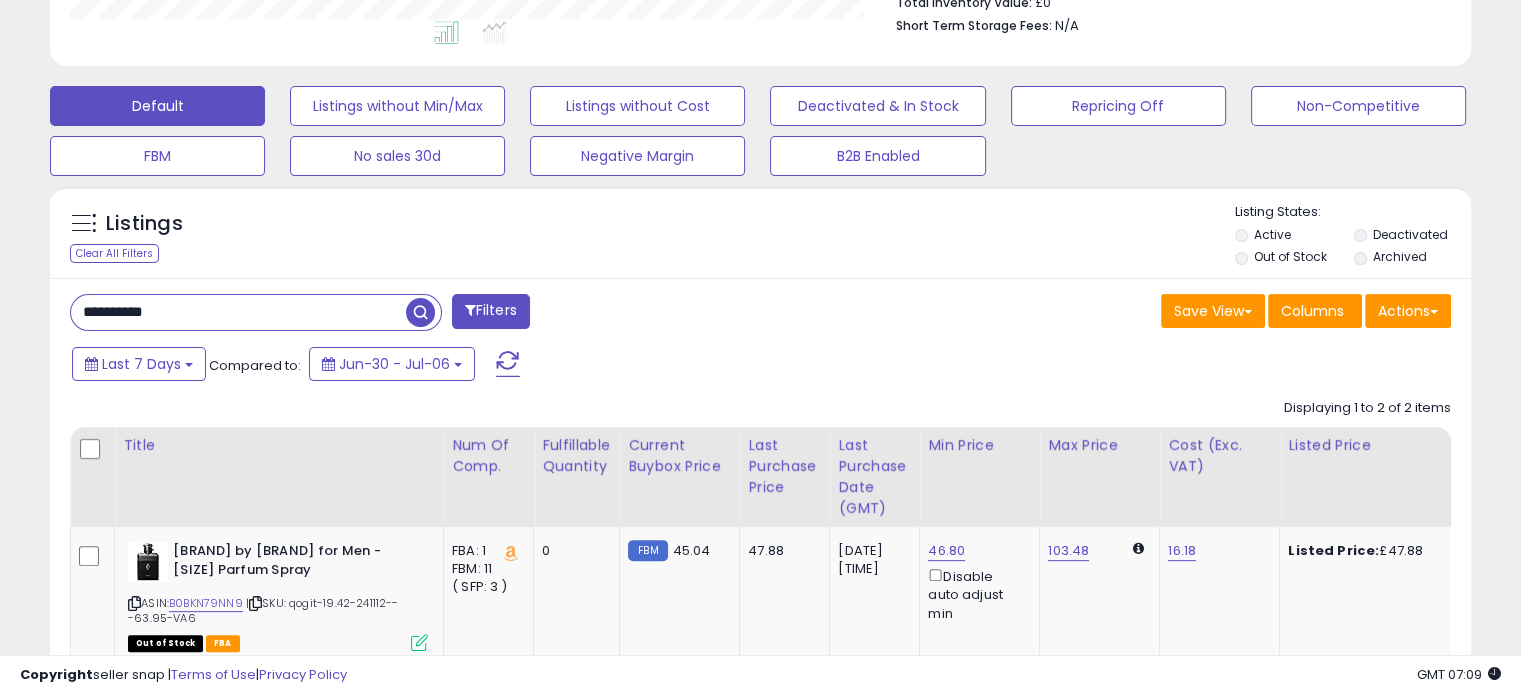 click on "**********" at bounding box center (238, 312) 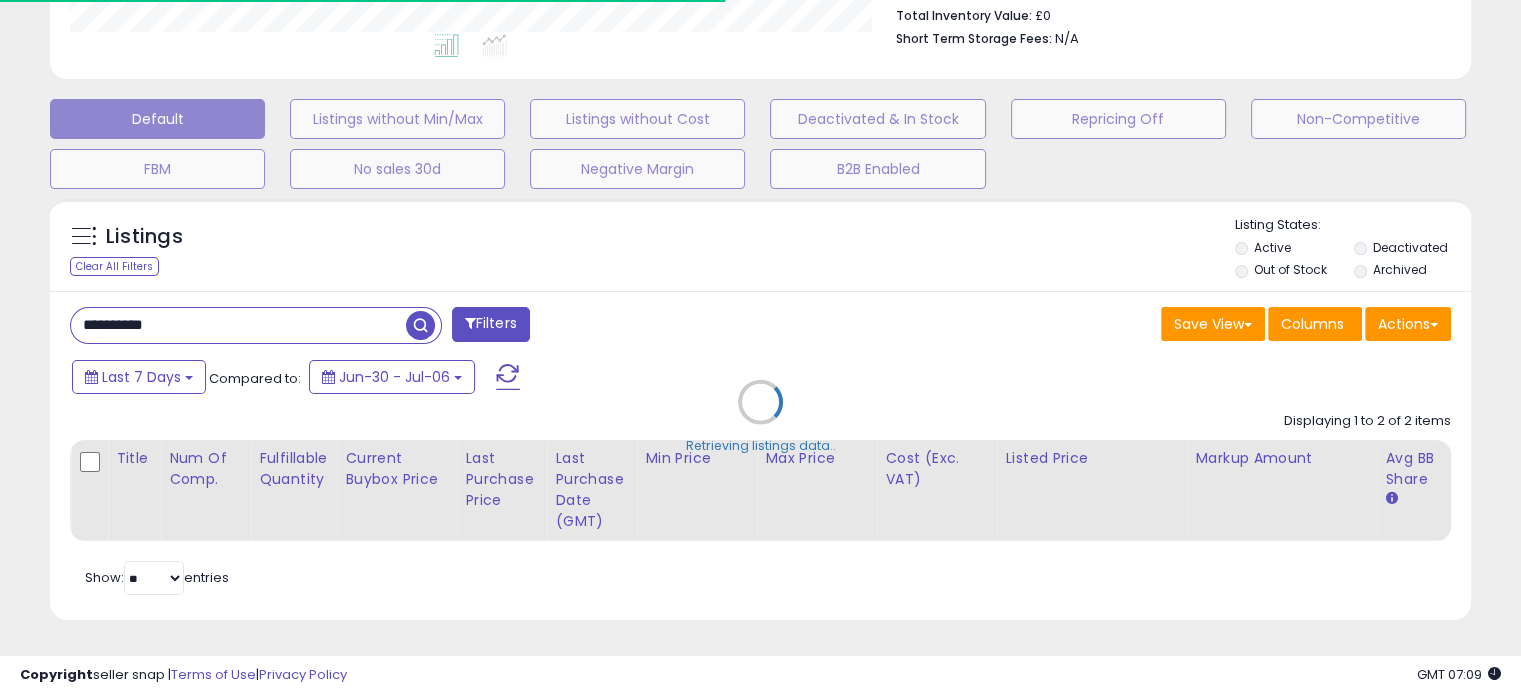 scroll, scrollTop: 409, scrollLeft: 822, axis: both 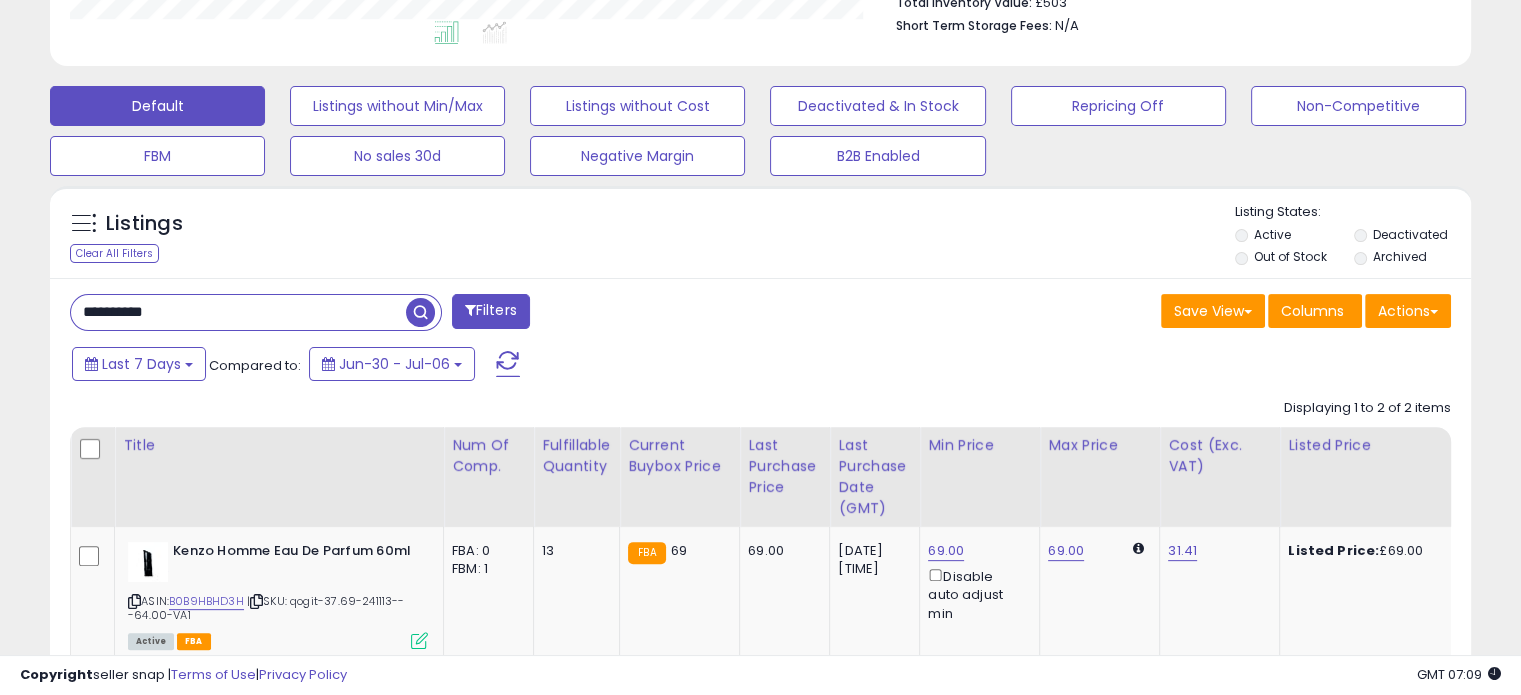 click on "**********" at bounding box center (238, 312) 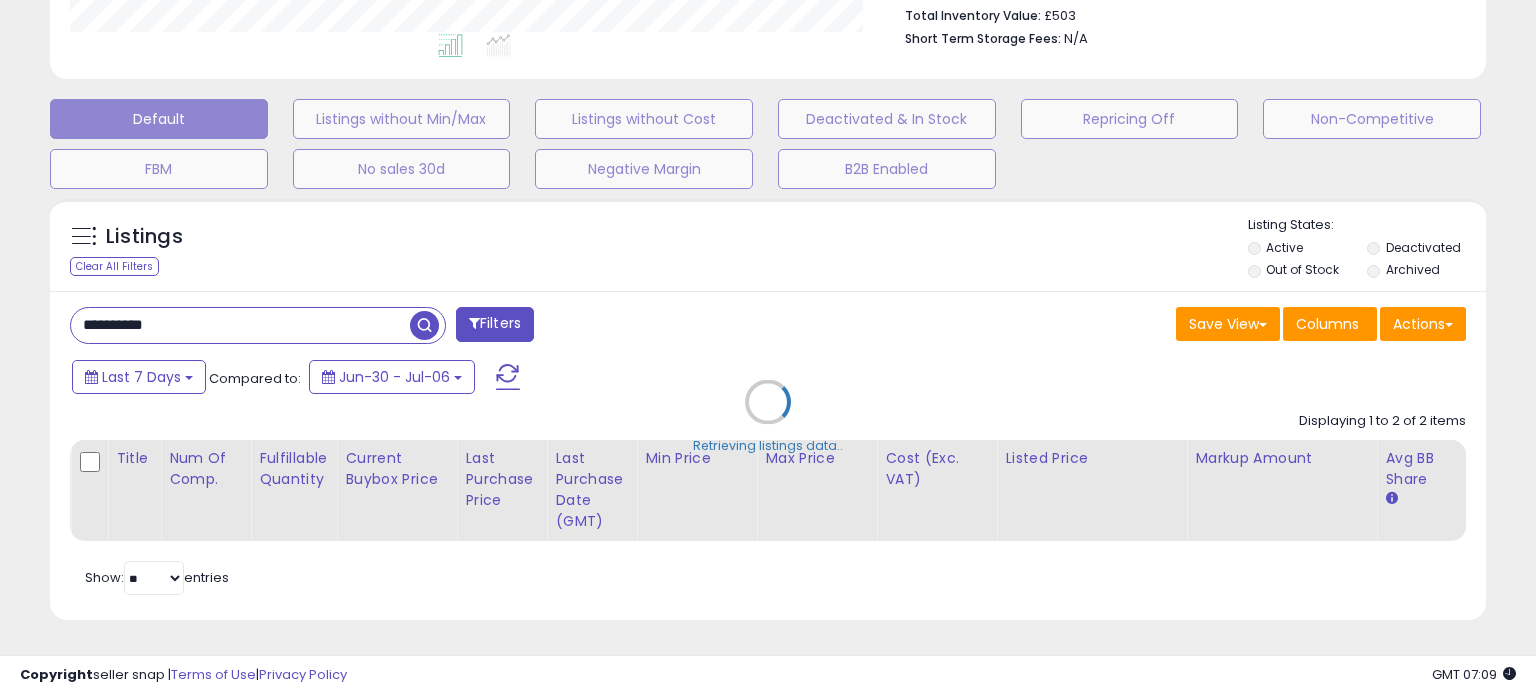 scroll, scrollTop: 999589, scrollLeft: 999168, axis: both 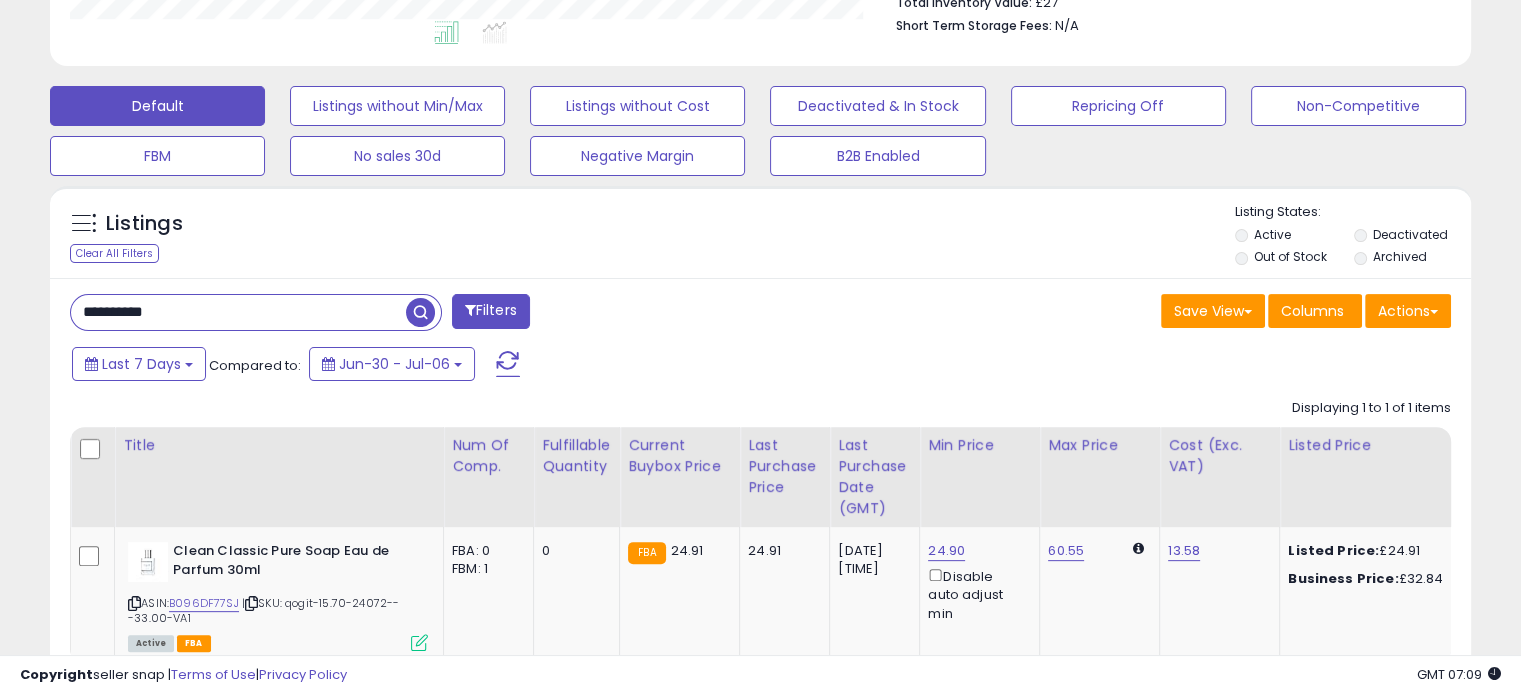 click on "**********" at bounding box center [238, 312] 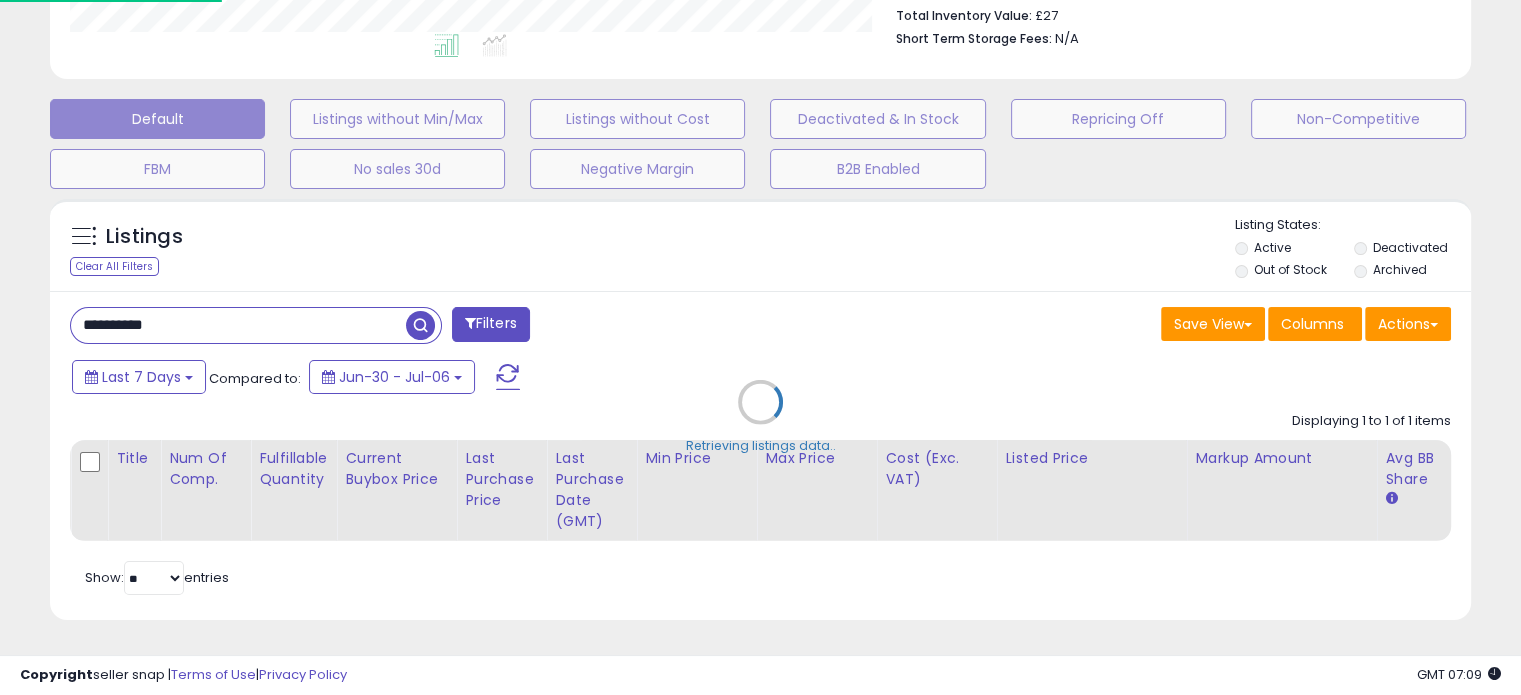 scroll, scrollTop: 999589, scrollLeft: 999168, axis: both 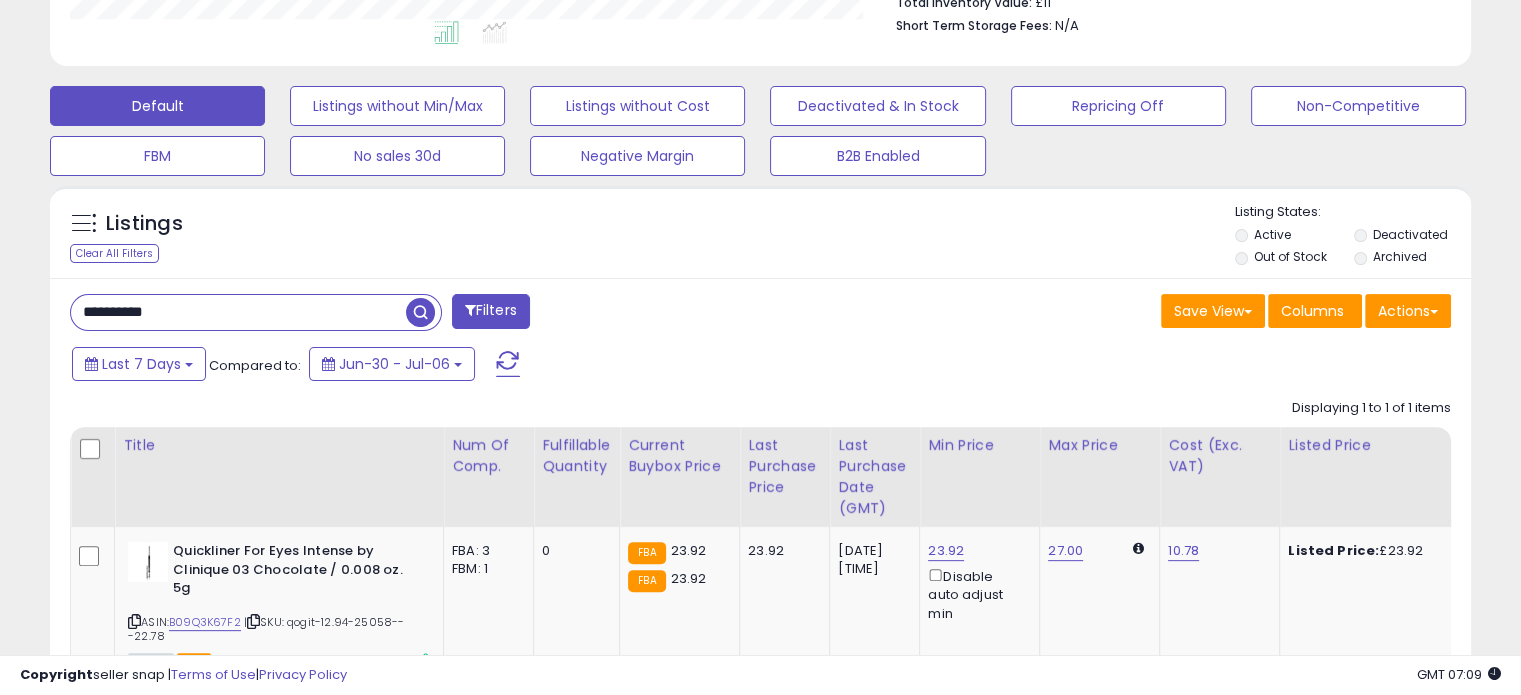 click on "**********" at bounding box center [238, 312] 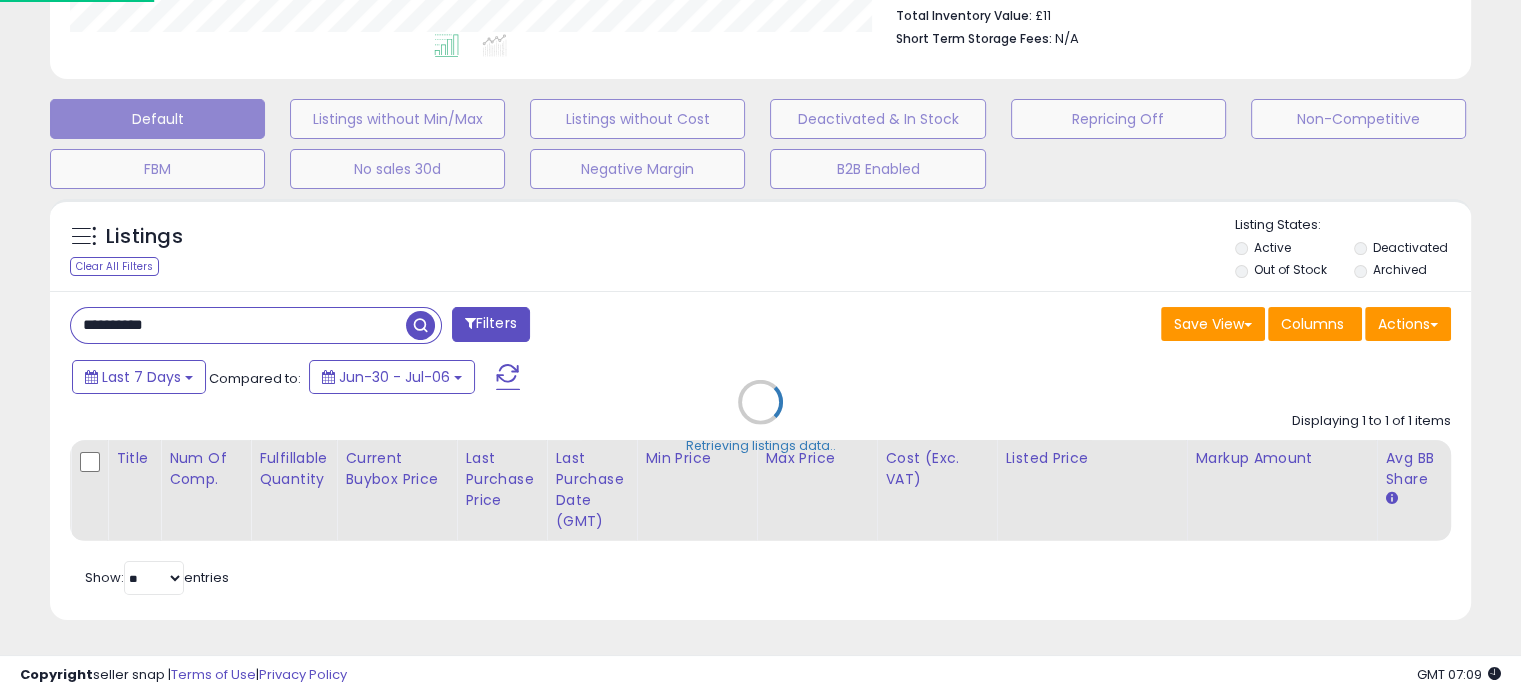 scroll, scrollTop: 999589, scrollLeft: 999168, axis: both 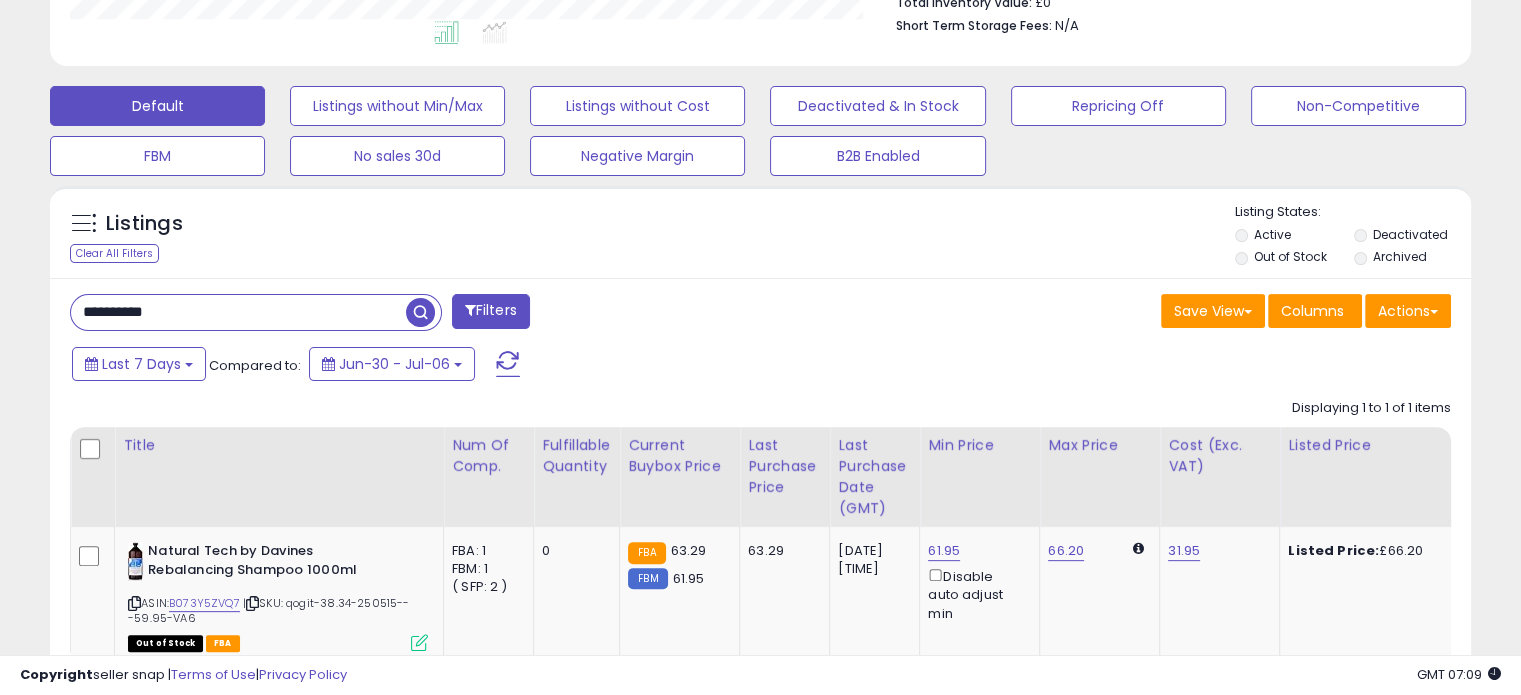 click on "**********" at bounding box center [238, 312] 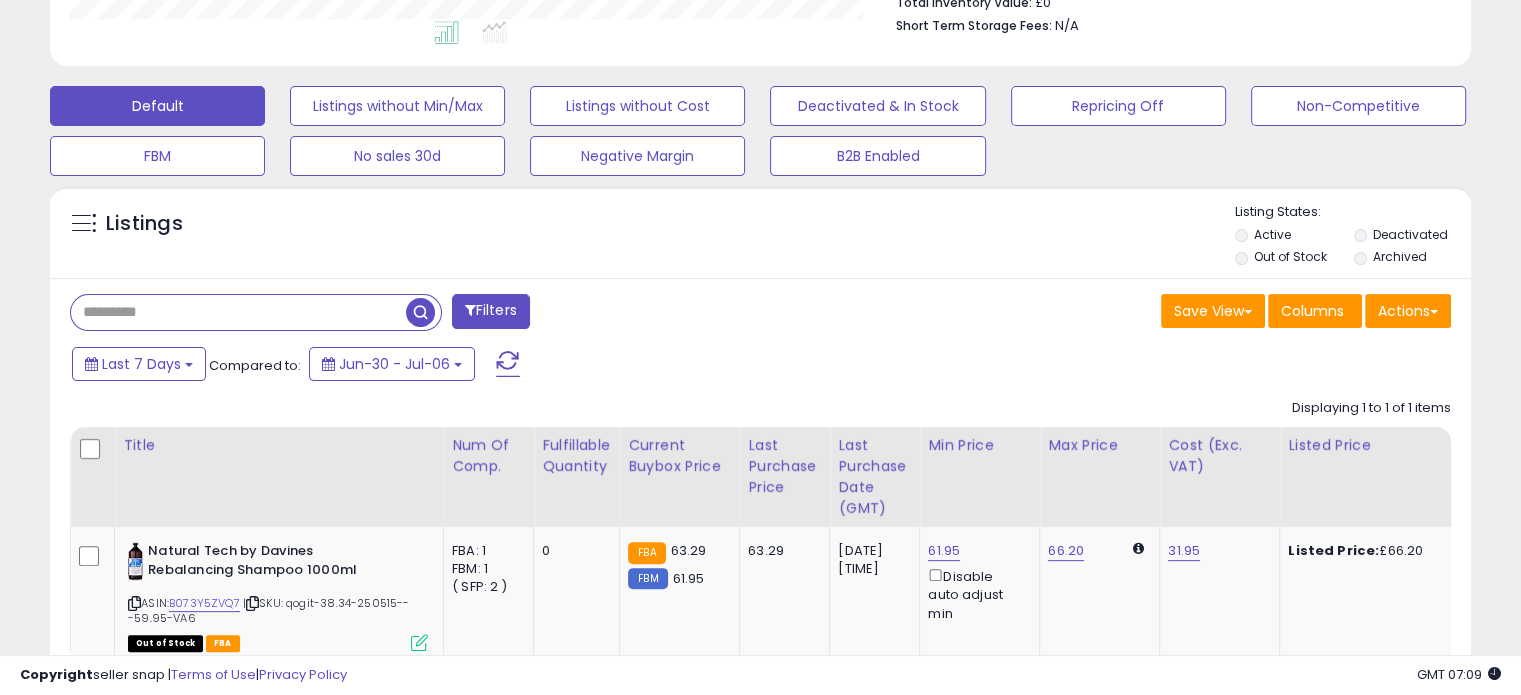 type 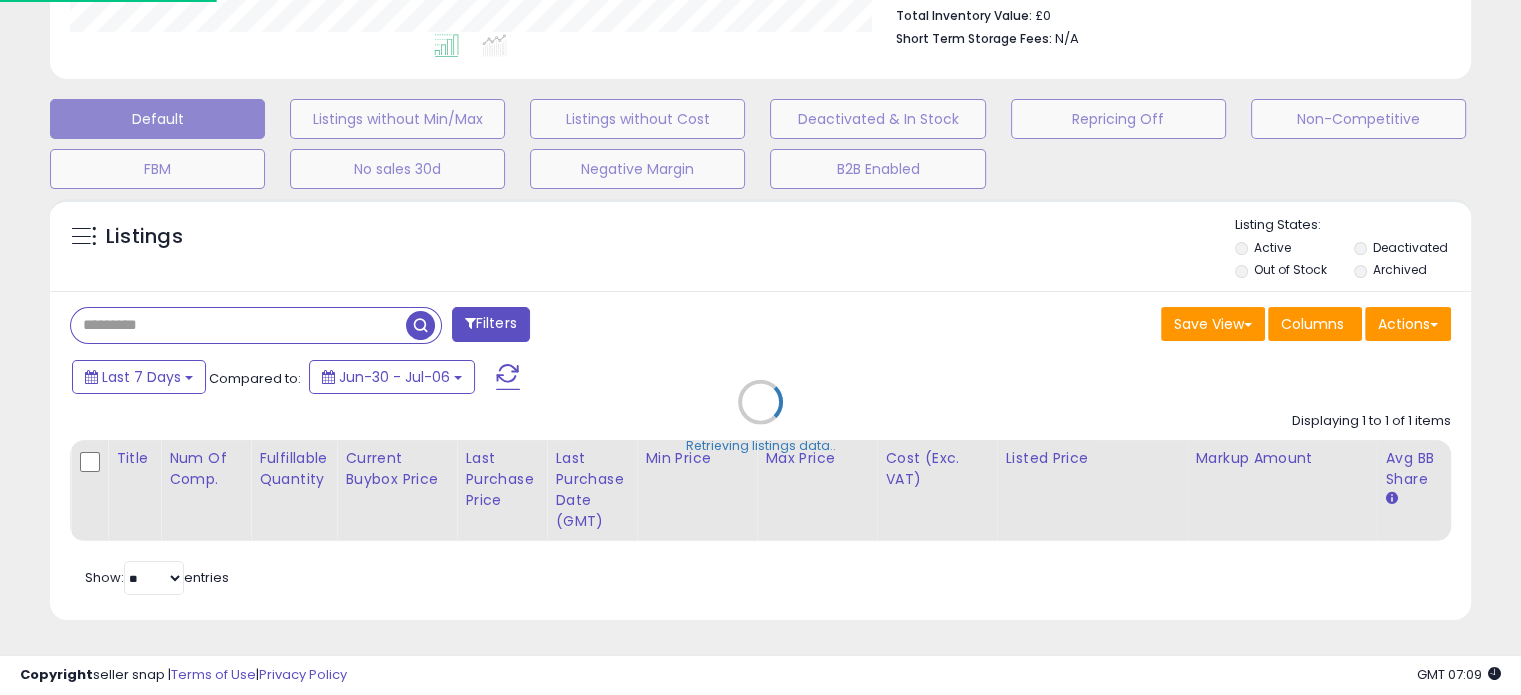 scroll, scrollTop: 999589, scrollLeft: 999168, axis: both 